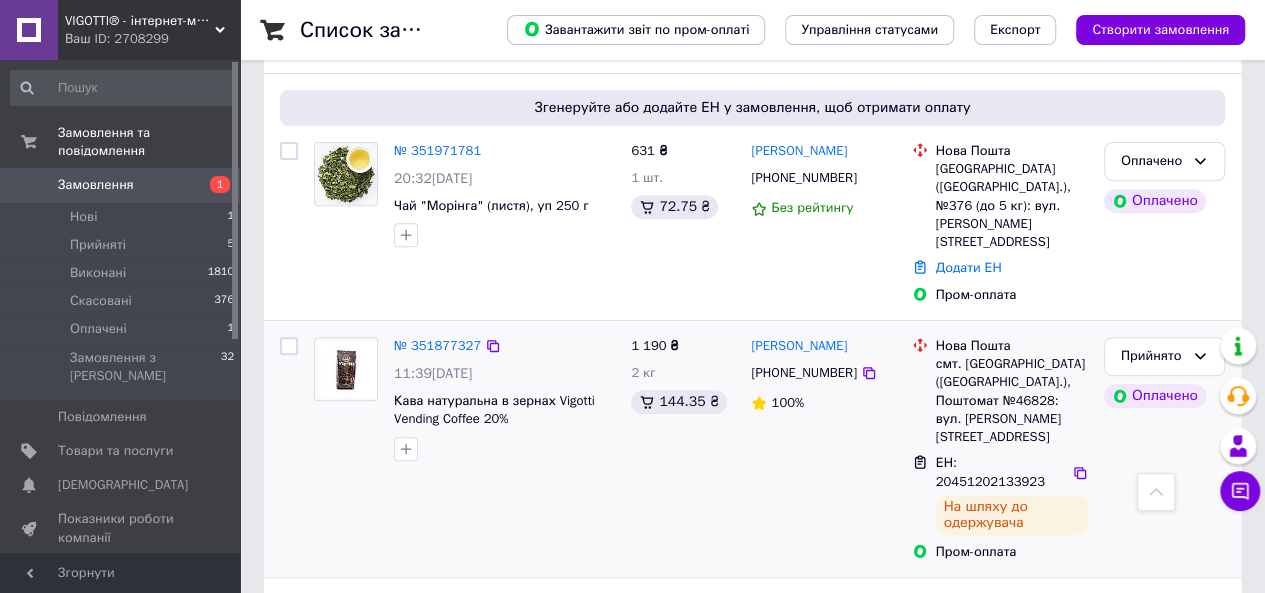 scroll, scrollTop: 200, scrollLeft: 0, axis: vertical 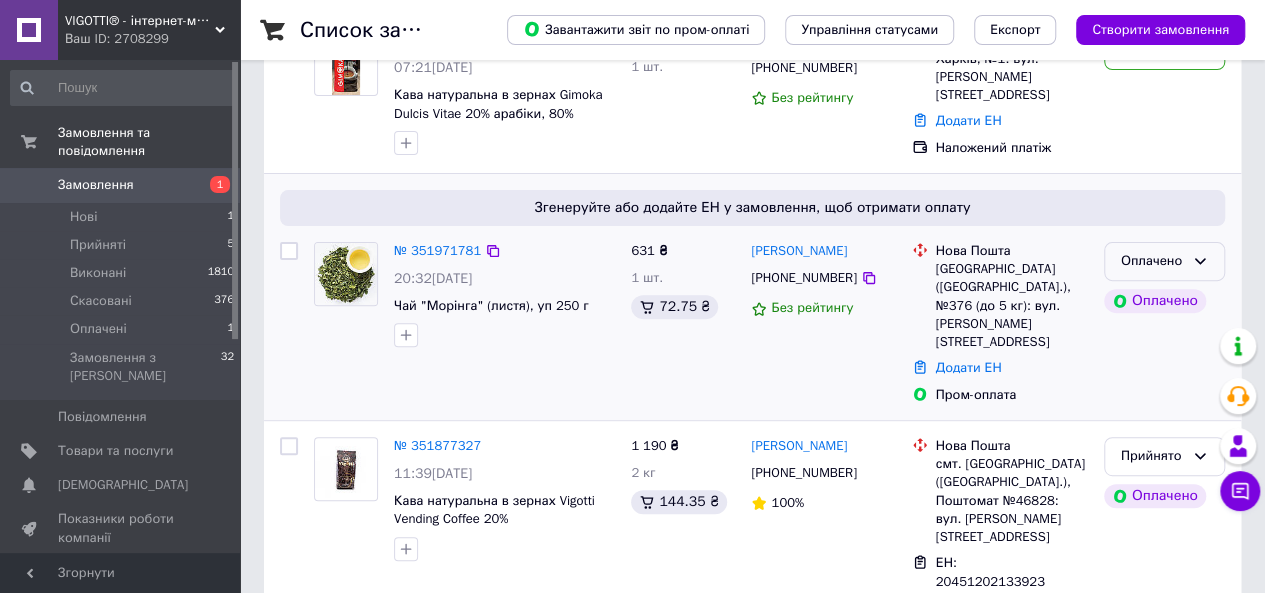 click on "Оплачено" at bounding box center (1152, 261) 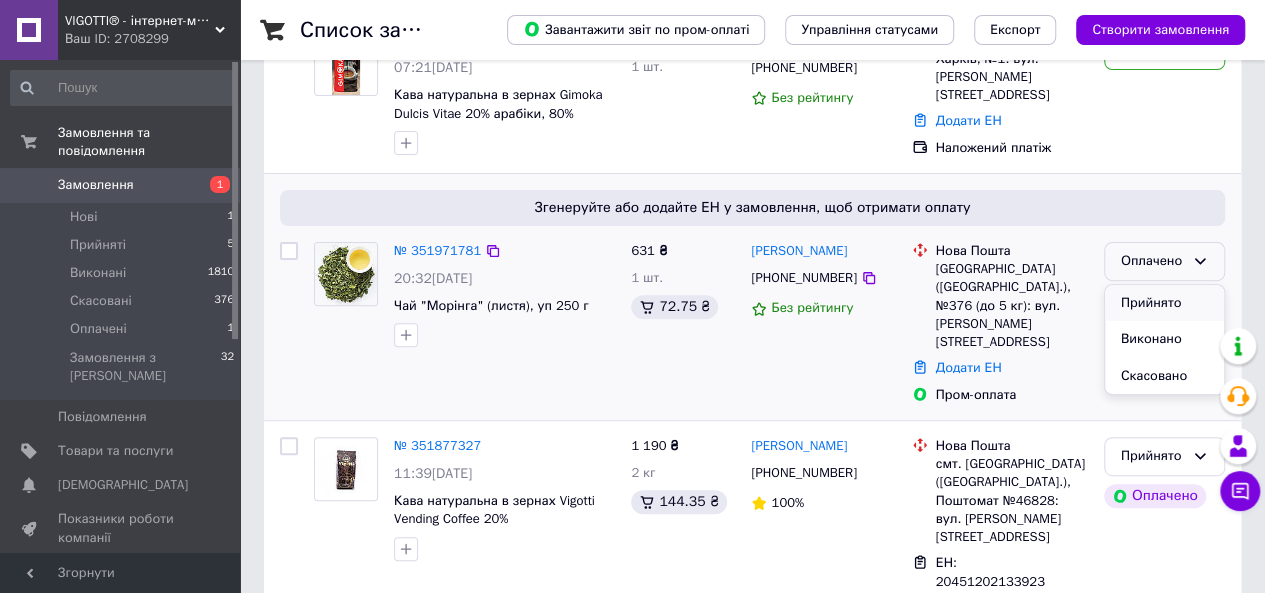click on "Прийнято" at bounding box center (1164, 303) 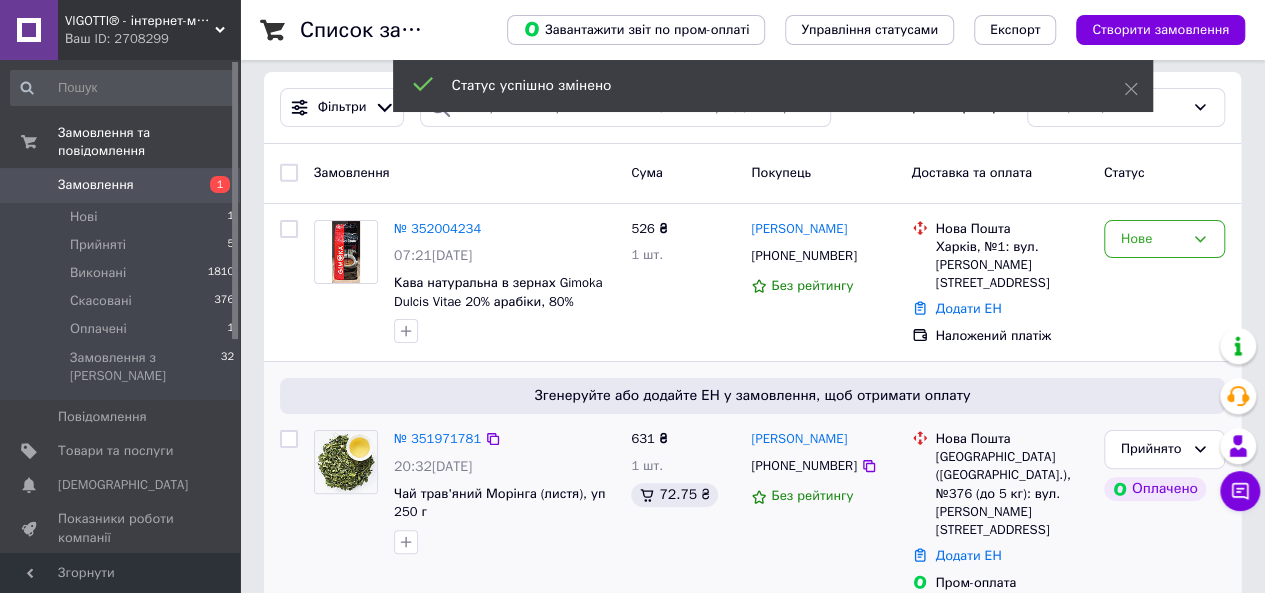 scroll, scrollTop: 0, scrollLeft: 0, axis: both 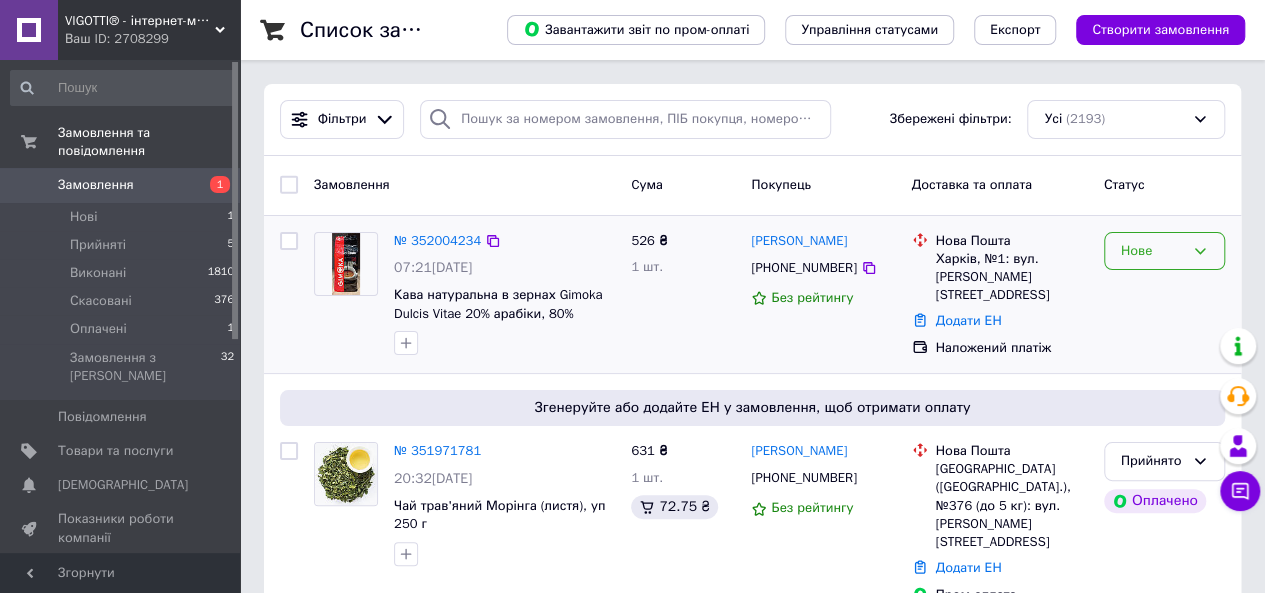 click on "Нове" at bounding box center [1152, 251] 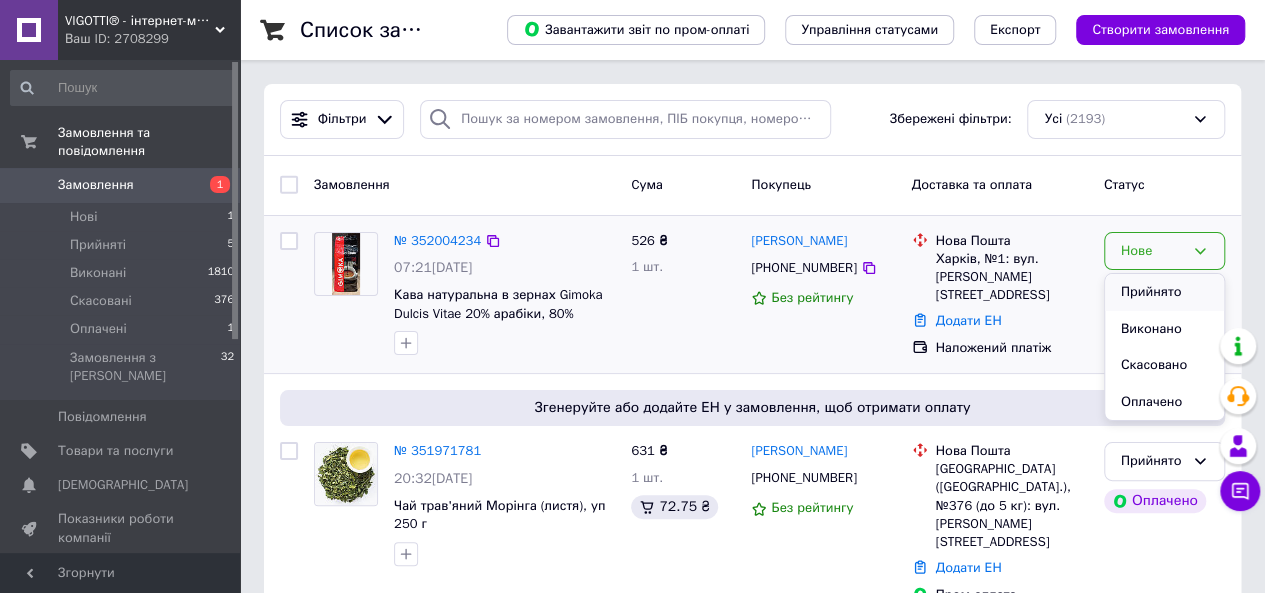 click on "Прийнято" at bounding box center (1164, 292) 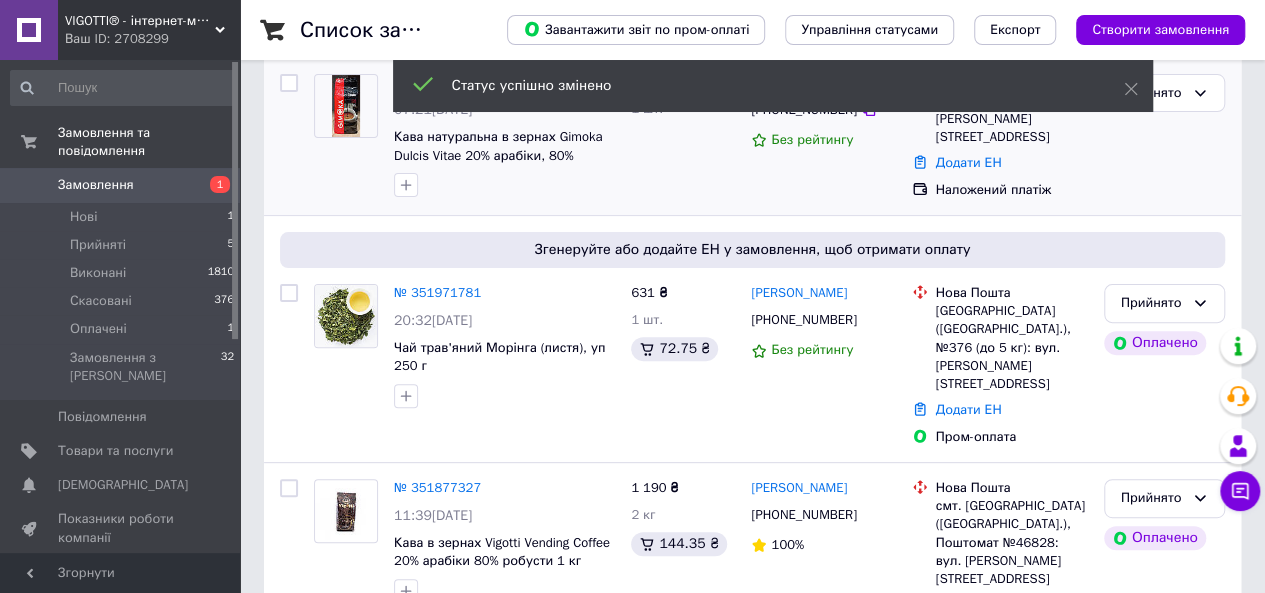 scroll, scrollTop: 200, scrollLeft: 0, axis: vertical 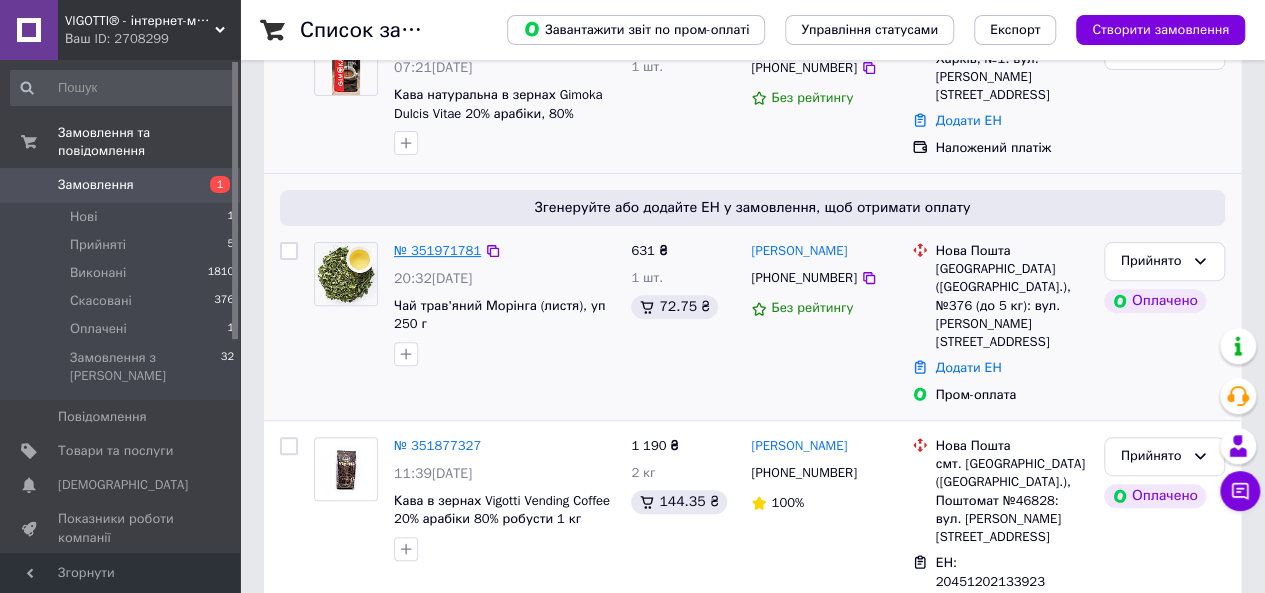 click on "№ 351971781" at bounding box center (437, 250) 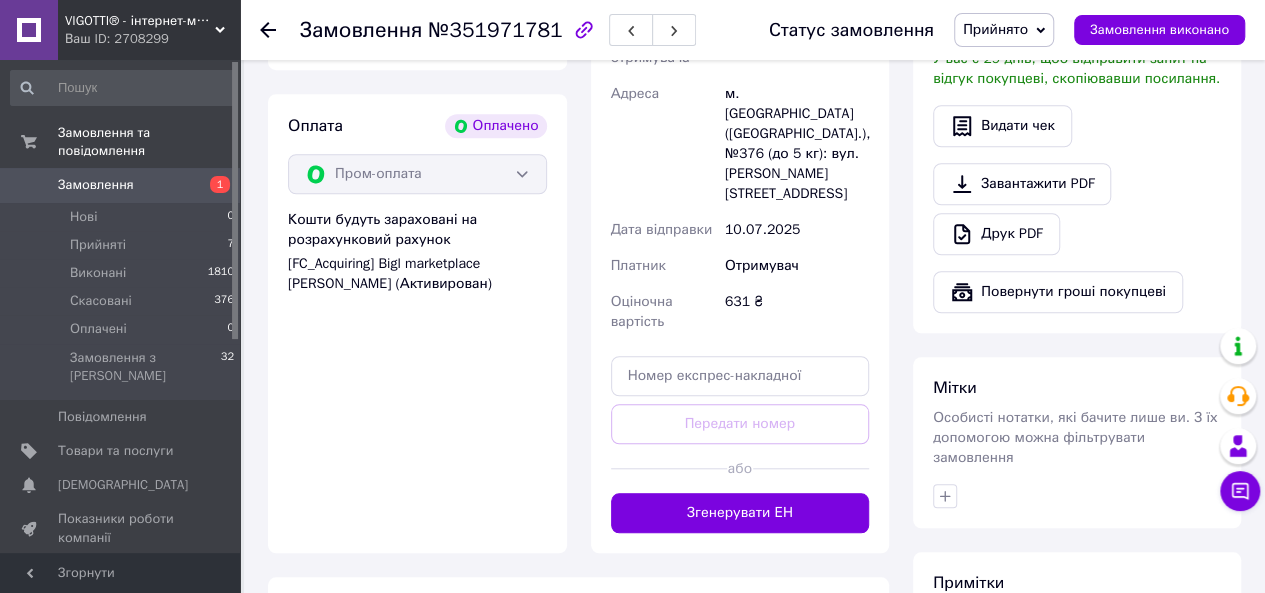scroll, scrollTop: 700, scrollLeft: 0, axis: vertical 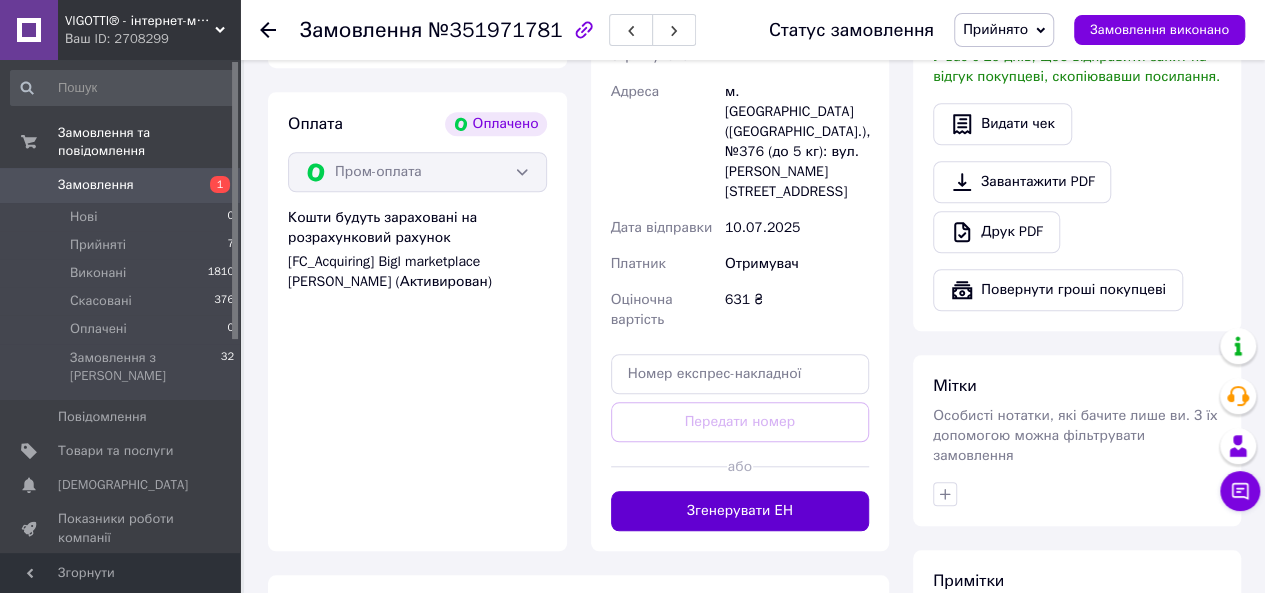 click on "Згенерувати ЕН" at bounding box center [740, 511] 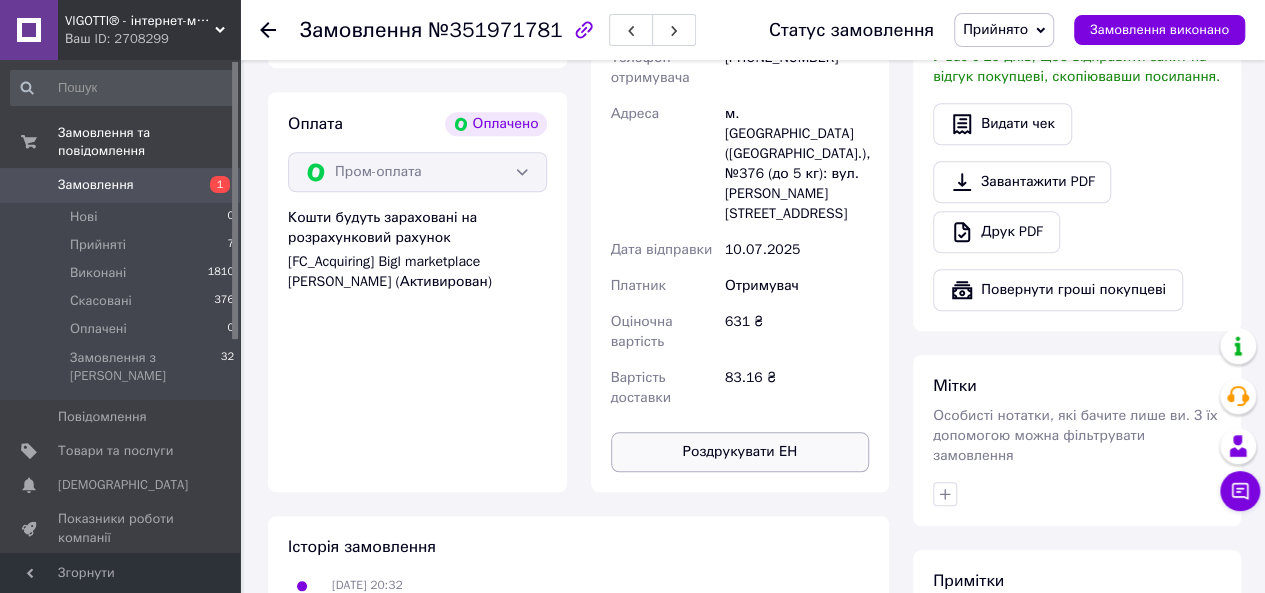 click on "Роздрукувати ЕН" at bounding box center (740, 452) 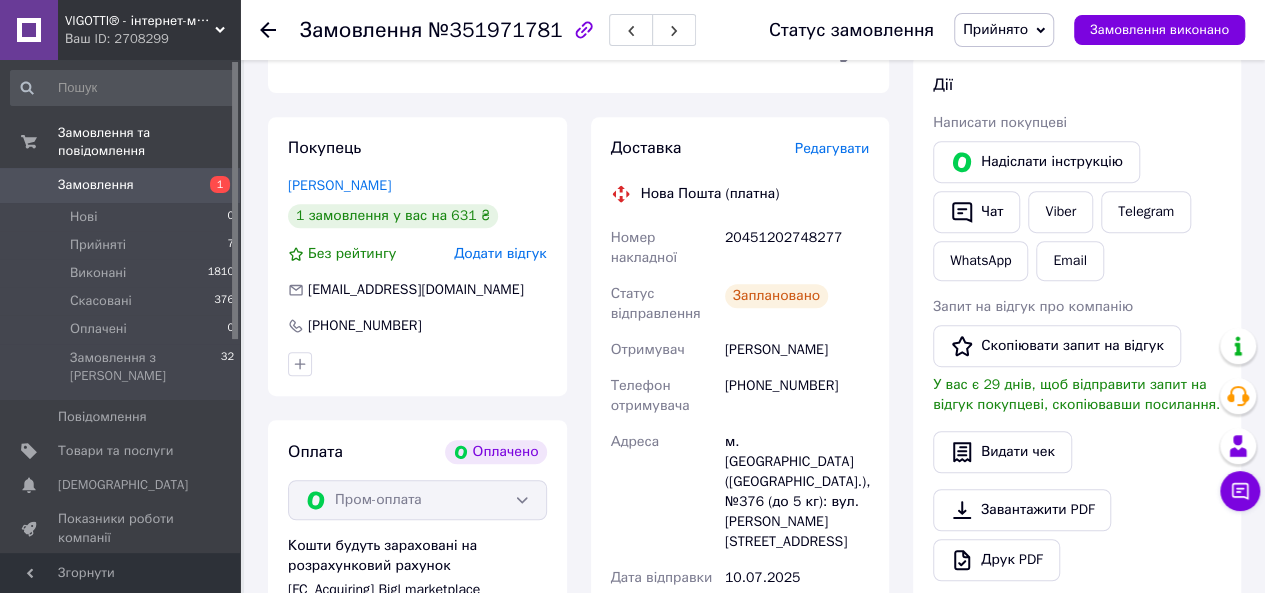 scroll, scrollTop: 300, scrollLeft: 0, axis: vertical 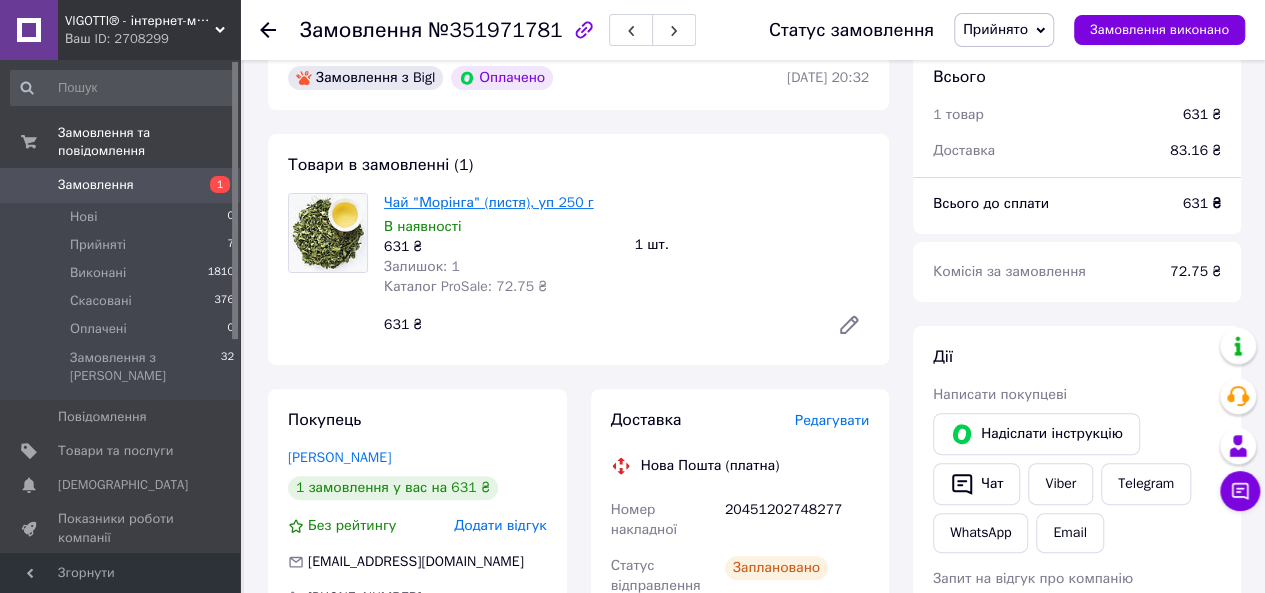 click on "Чай "Морінга" (листя), уп 250 г" at bounding box center [489, 202] 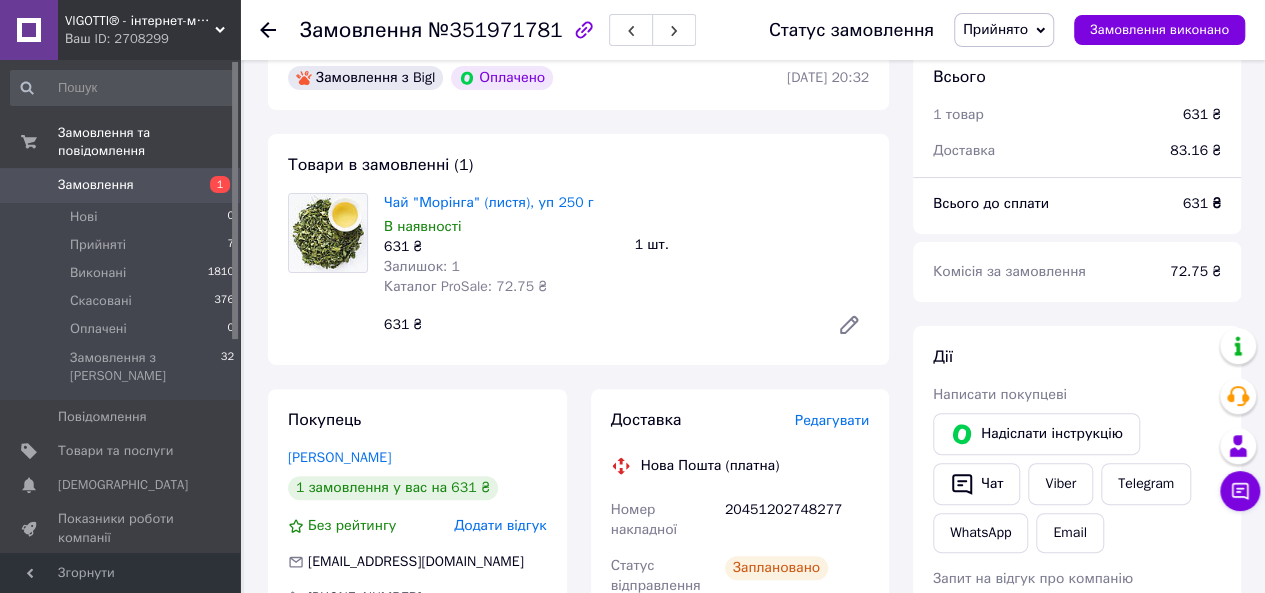 scroll, scrollTop: 0, scrollLeft: 0, axis: both 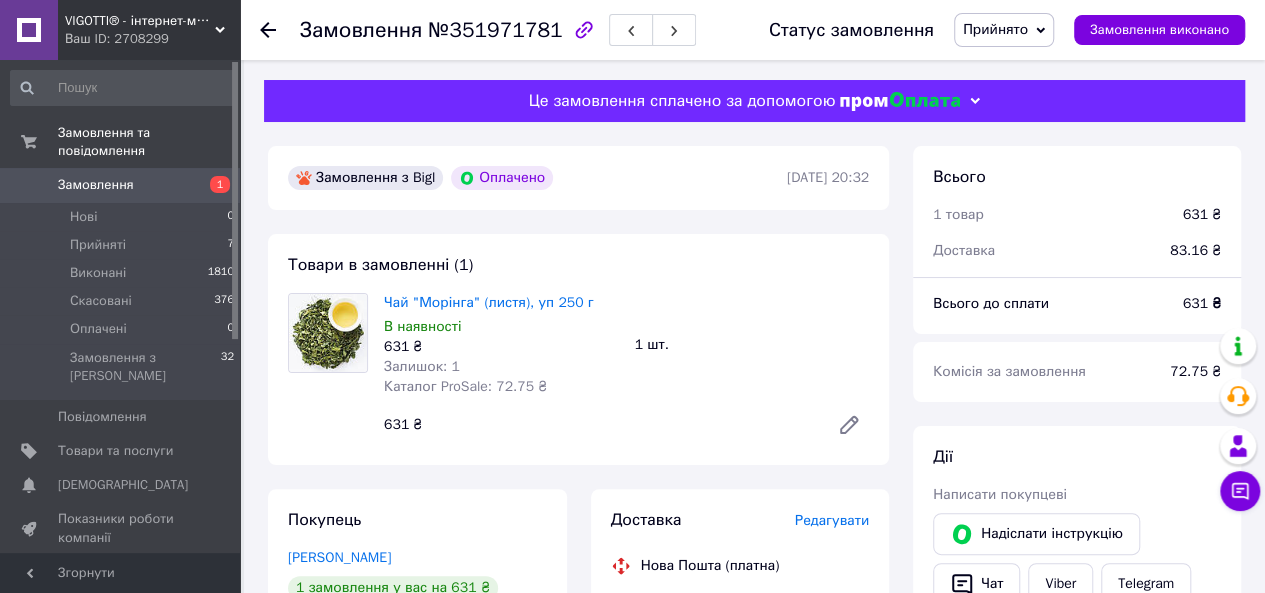 click 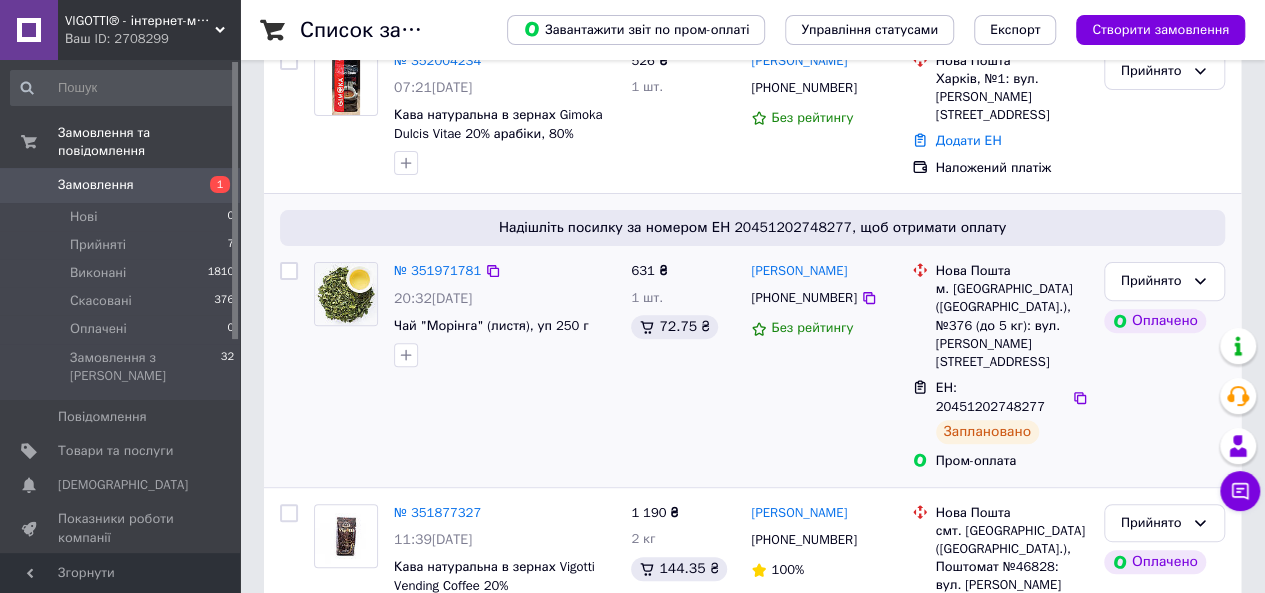 scroll, scrollTop: 0, scrollLeft: 0, axis: both 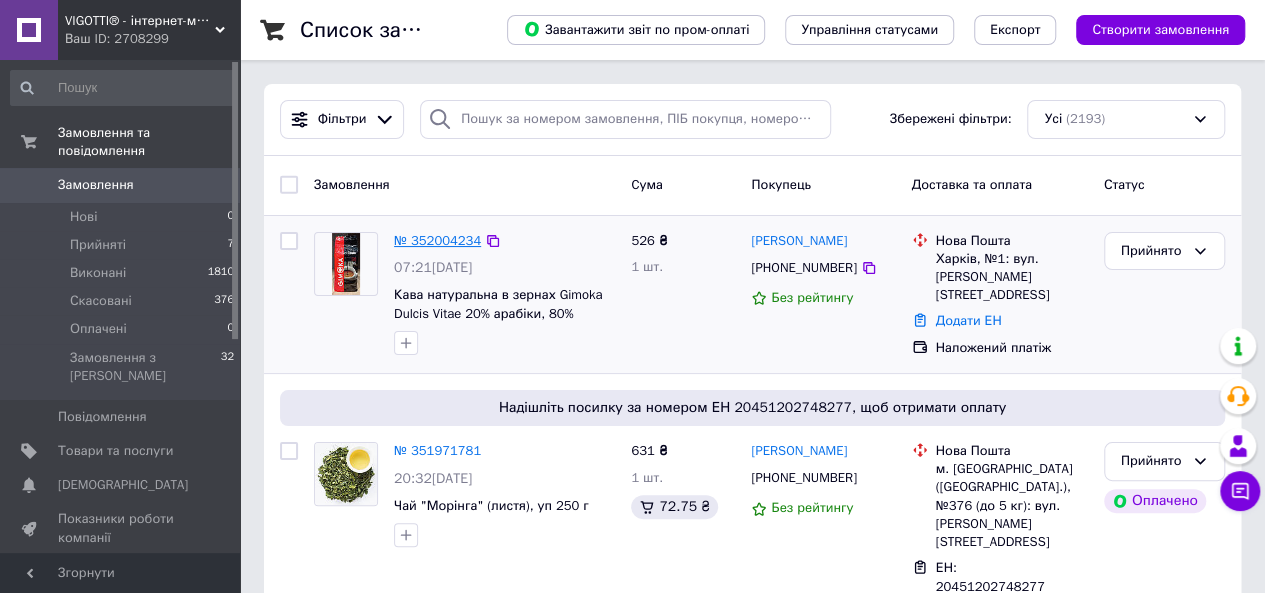 click on "№ 352004234" at bounding box center (437, 240) 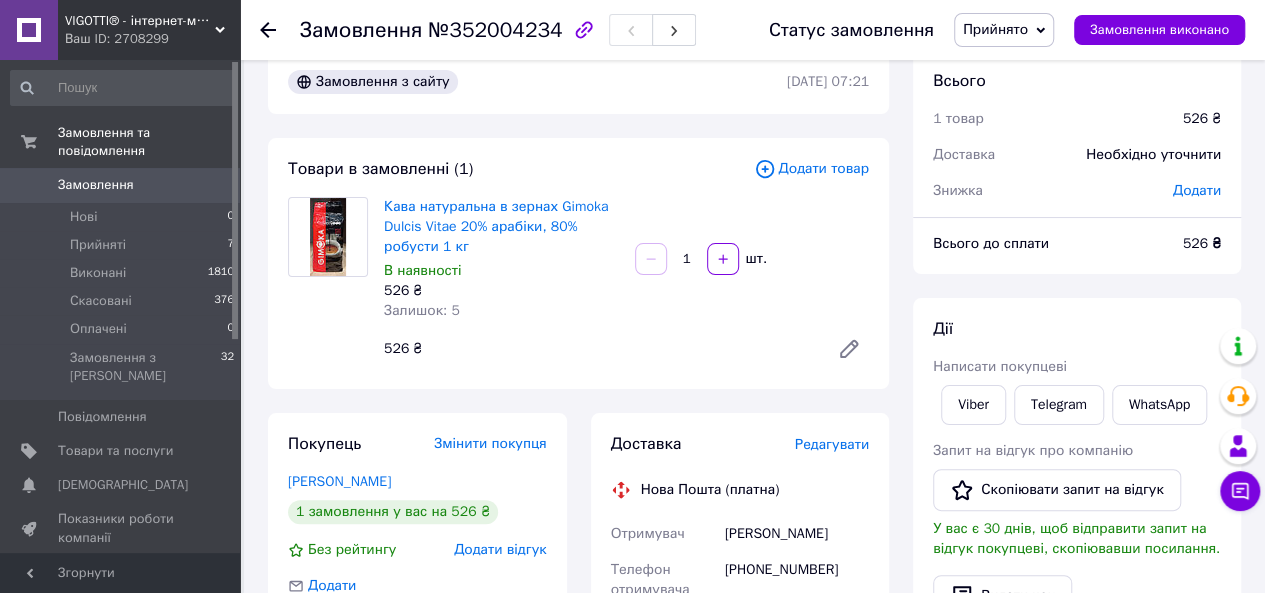 scroll, scrollTop: 0, scrollLeft: 0, axis: both 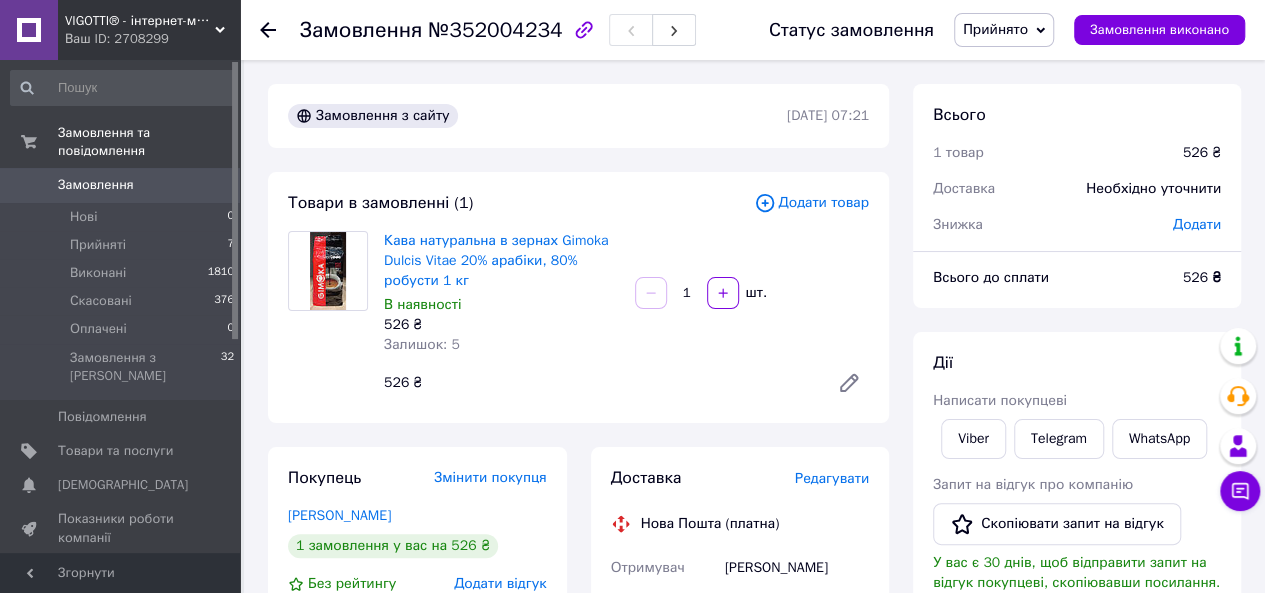 click 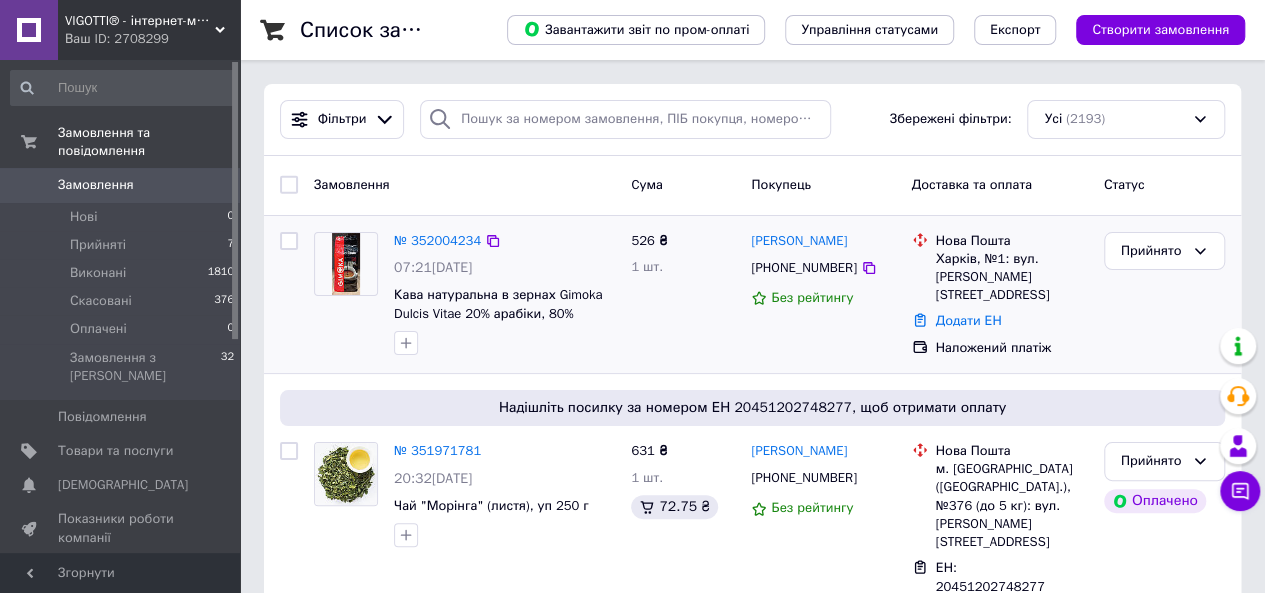 scroll, scrollTop: 100, scrollLeft: 0, axis: vertical 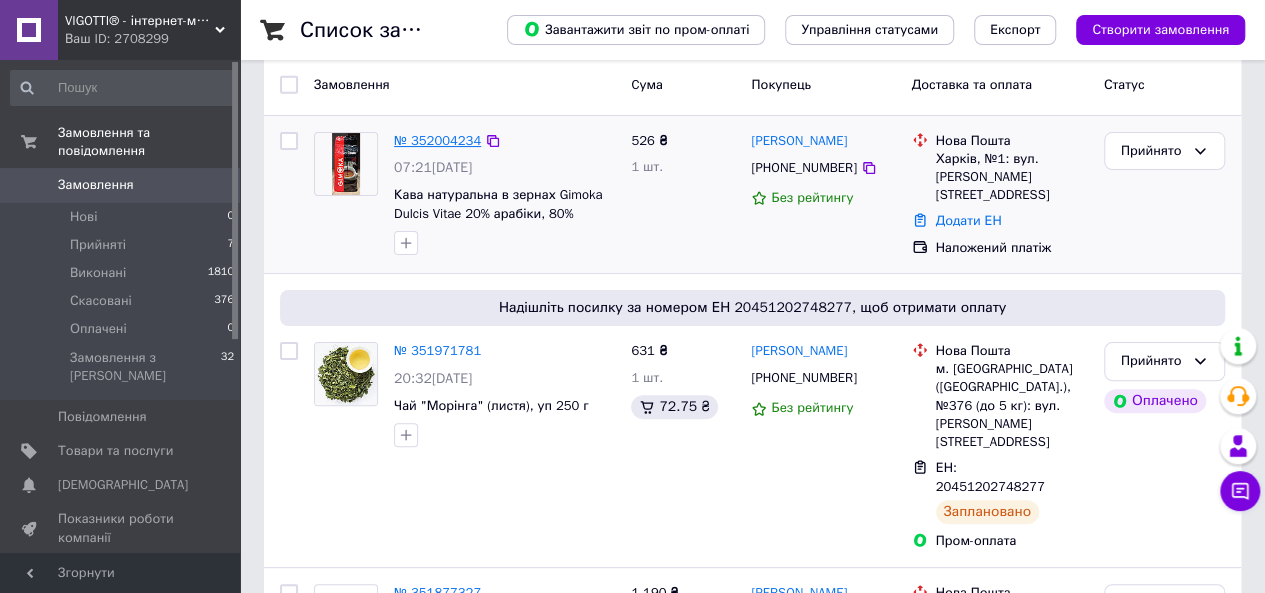 click on "№ 352004234" at bounding box center (437, 140) 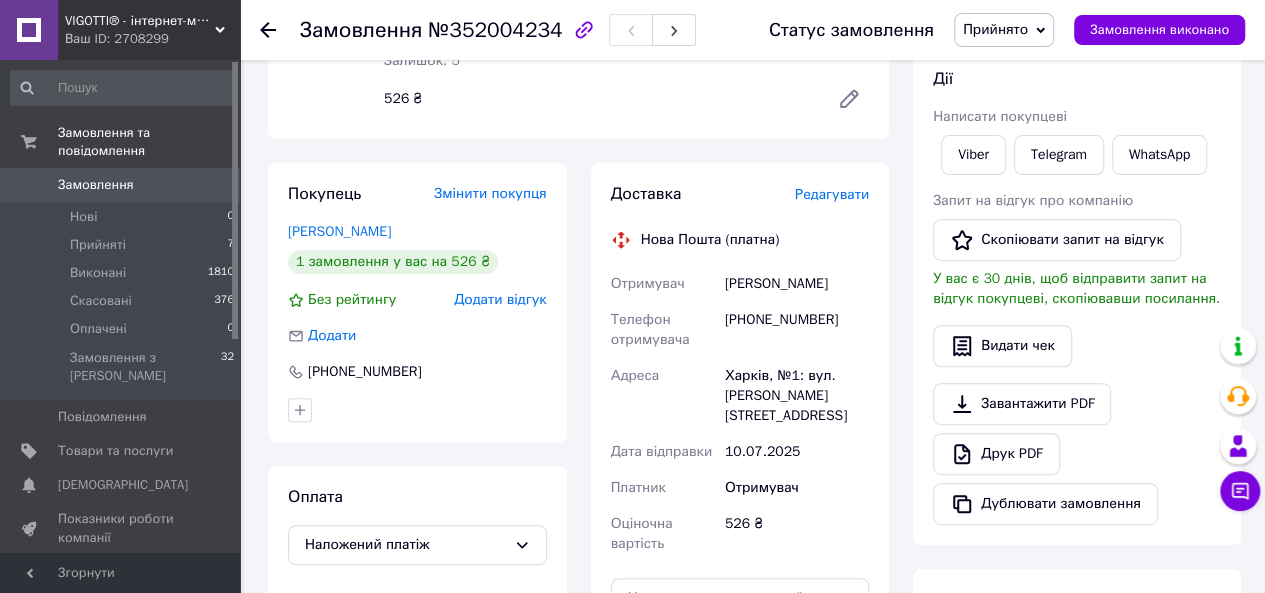 scroll, scrollTop: 500, scrollLeft: 0, axis: vertical 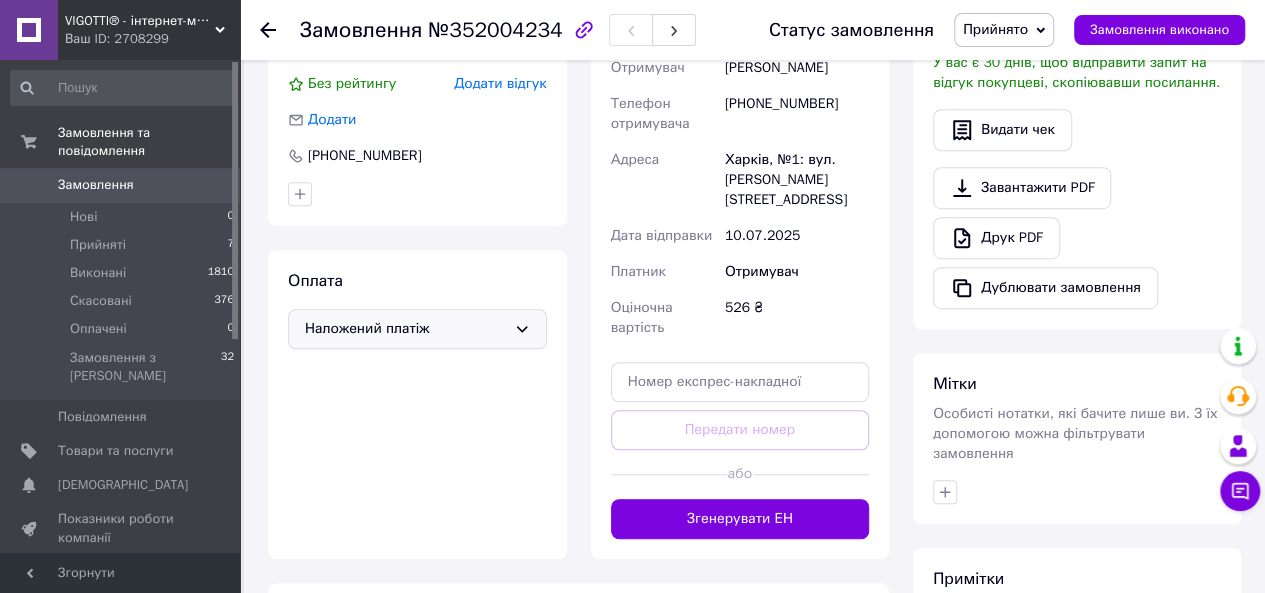 click 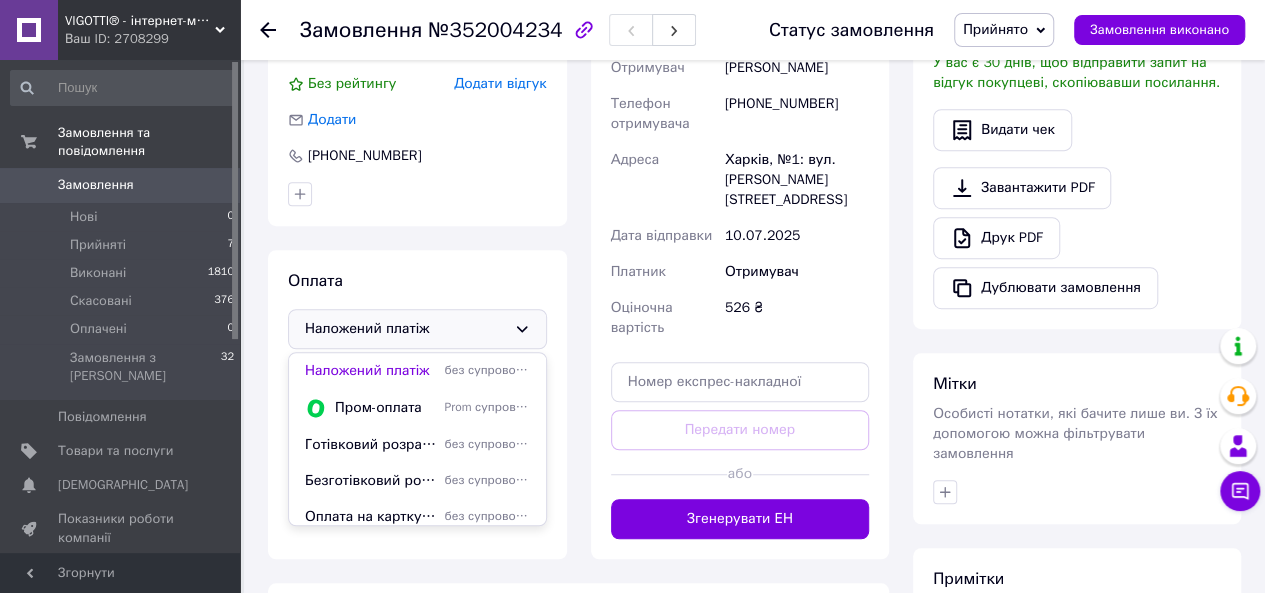click on "Покупець Змінити покупця [PERSON_NAME] 1 замовлення у вас на 526 ₴ Без рейтингу   Додати відгук Додати [PHONE_NUMBER]" at bounding box center [417, 86] 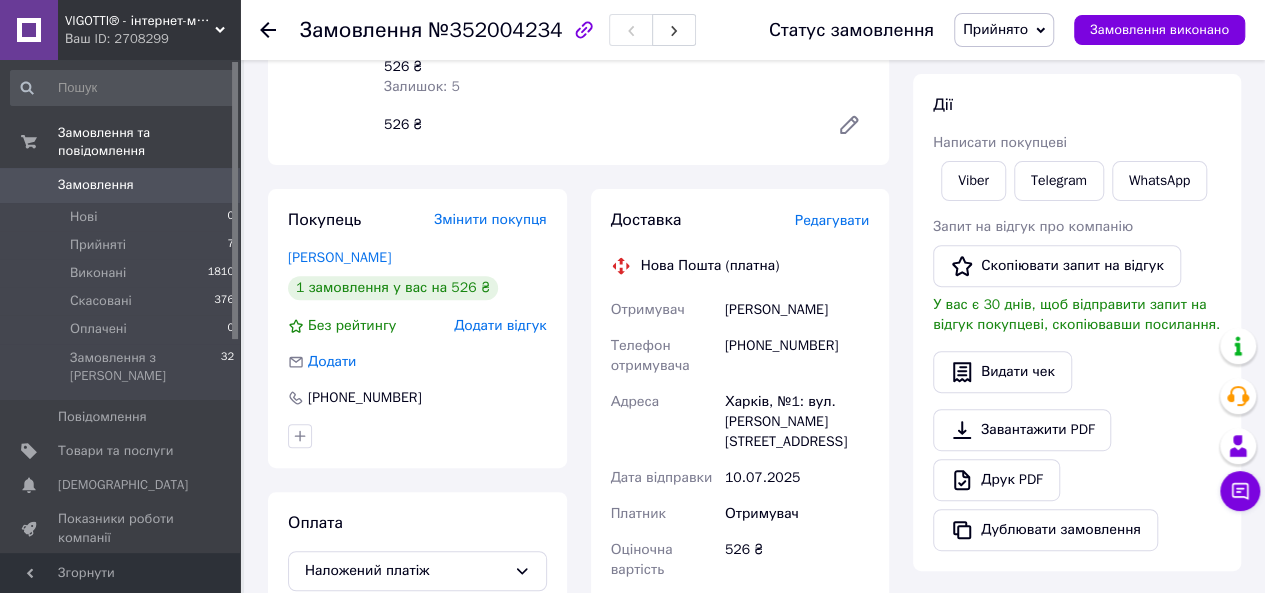 scroll, scrollTop: 300, scrollLeft: 0, axis: vertical 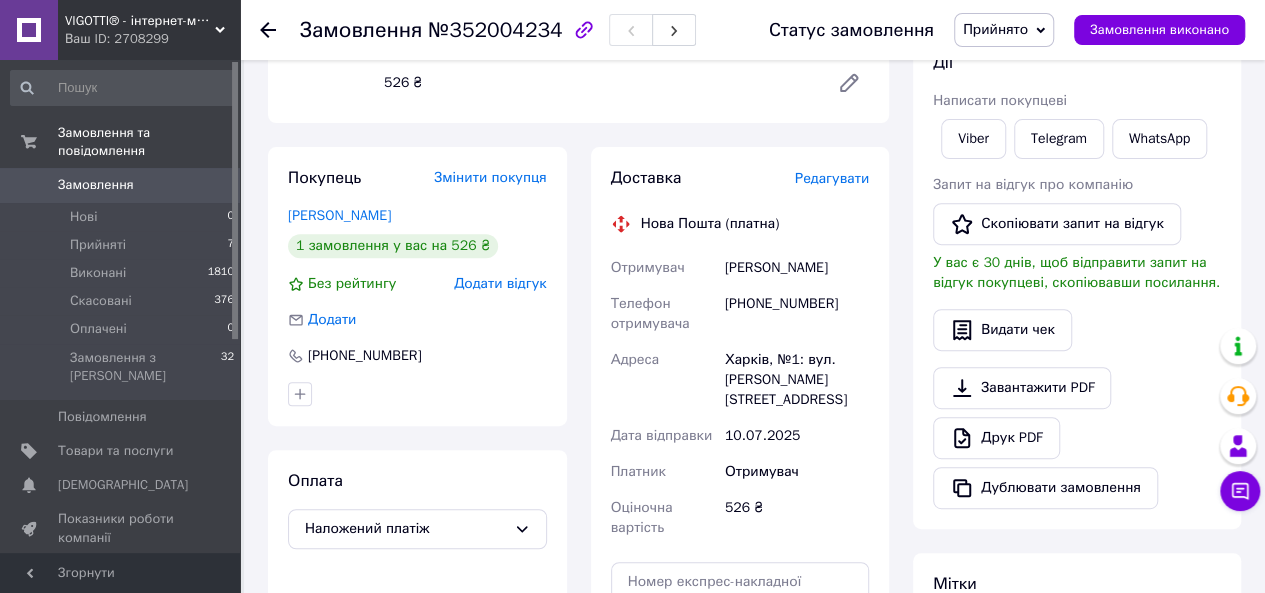 click on "[PERSON_NAME] покупцеві Viber Telegram WhatsApp Запит на відгук про компанію   Скопіювати запит на відгук У вас є 30 днів, щоб відправити запит на відгук покупцеві, скопіювавши посилання.   Видати чек   Завантажити PDF   Друк PDF   Дублювати замовлення" at bounding box center [1077, 280] 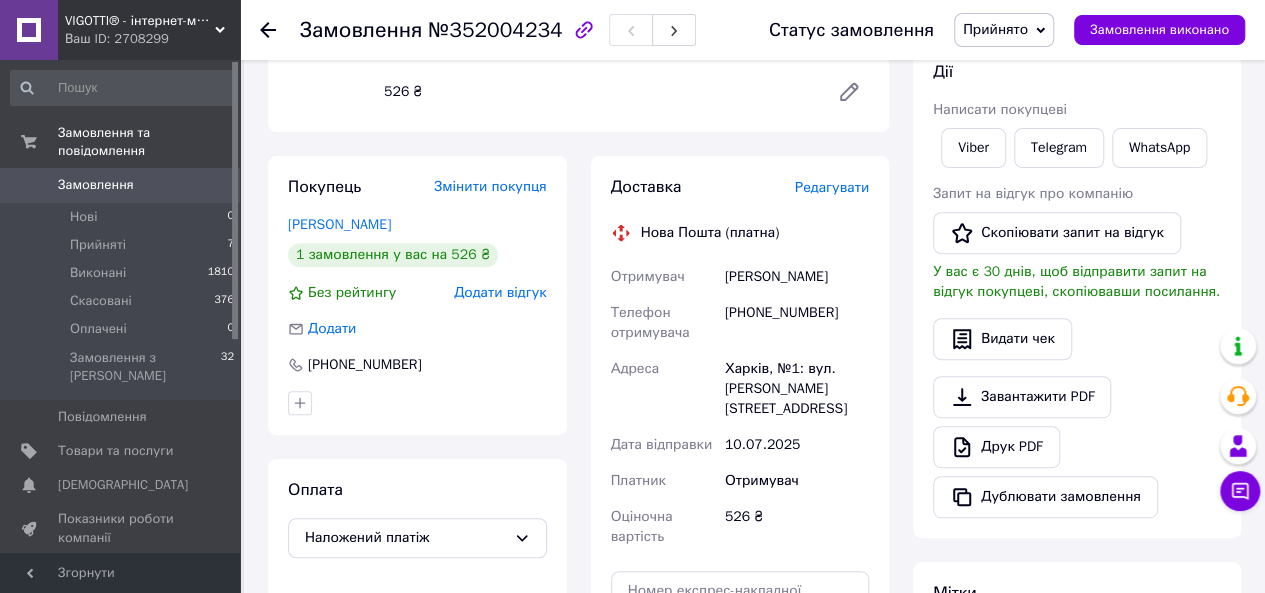 scroll, scrollTop: 300, scrollLeft: 0, axis: vertical 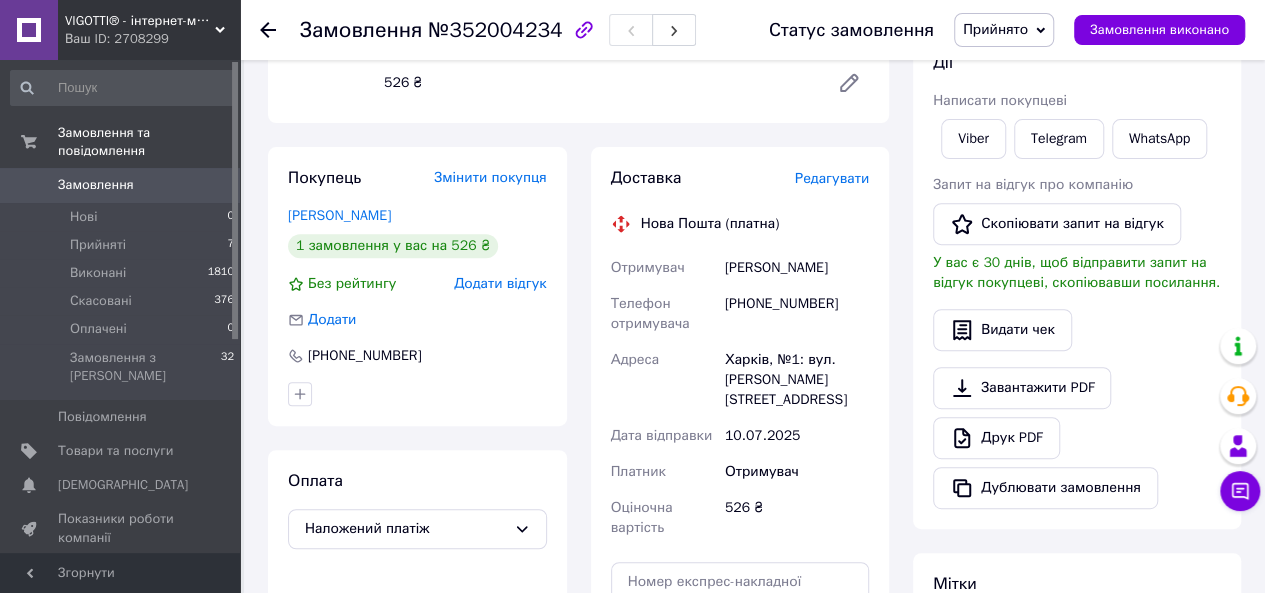click on "Видати чек" at bounding box center (1077, 330) 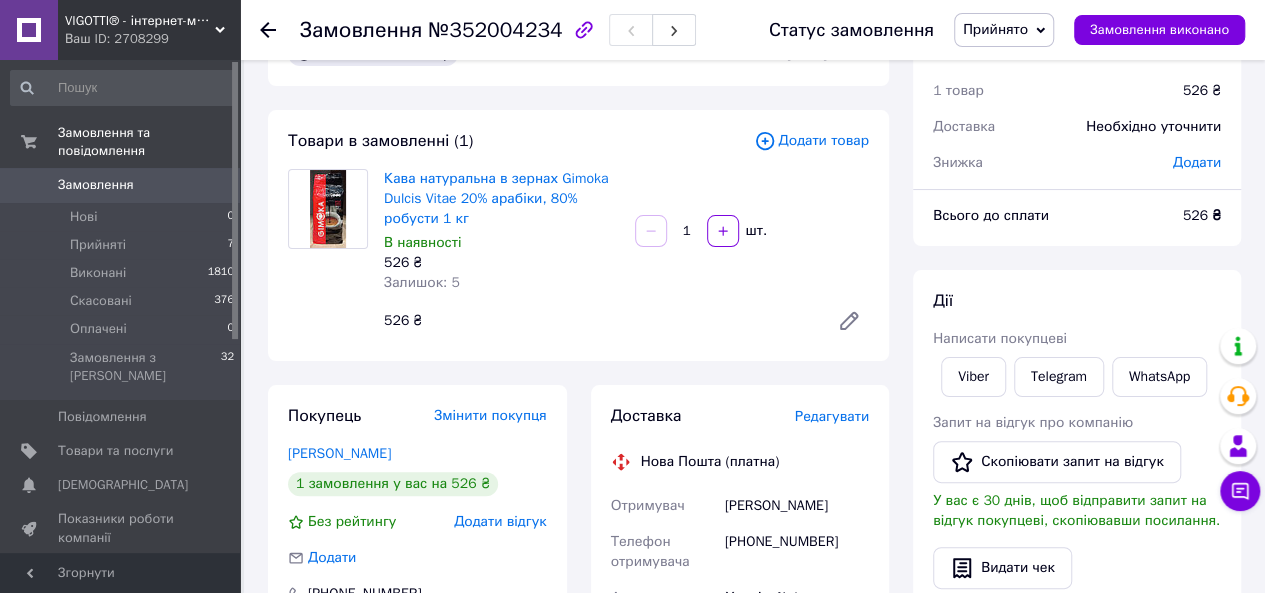 scroll, scrollTop: 0, scrollLeft: 0, axis: both 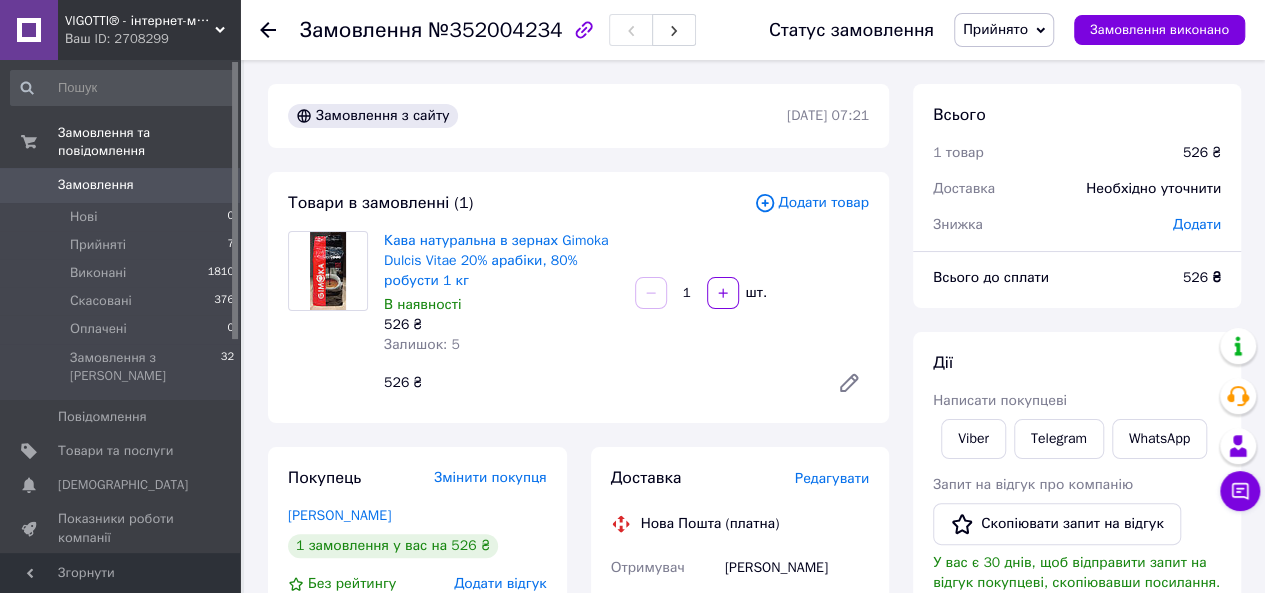 click 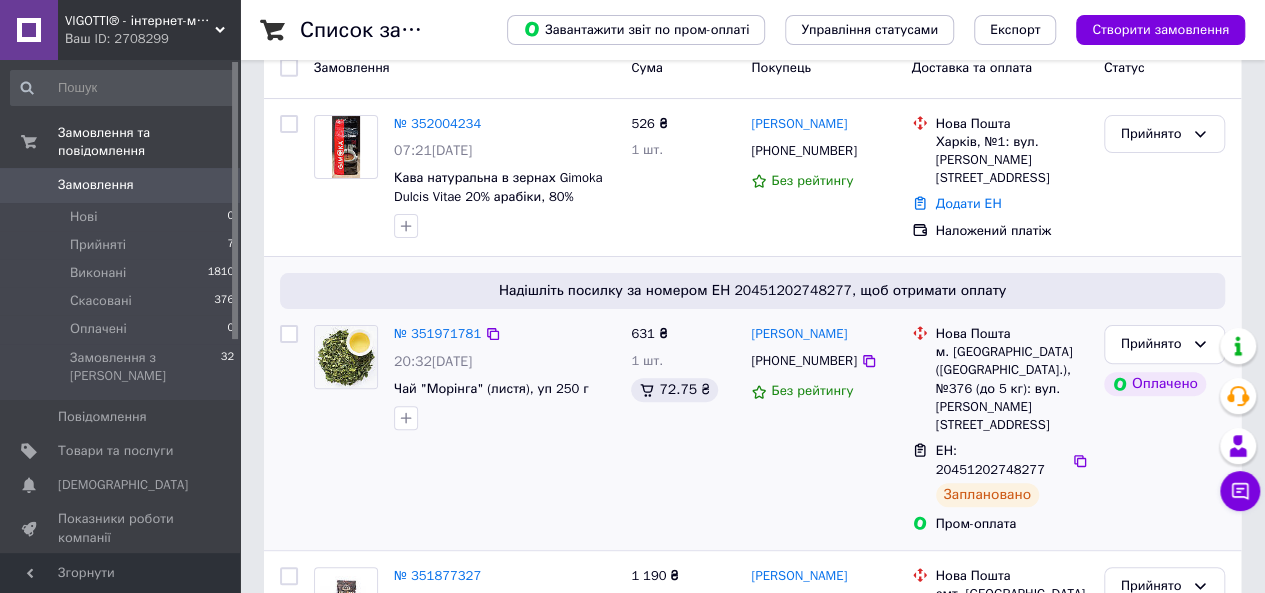 scroll, scrollTop: 400, scrollLeft: 0, axis: vertical 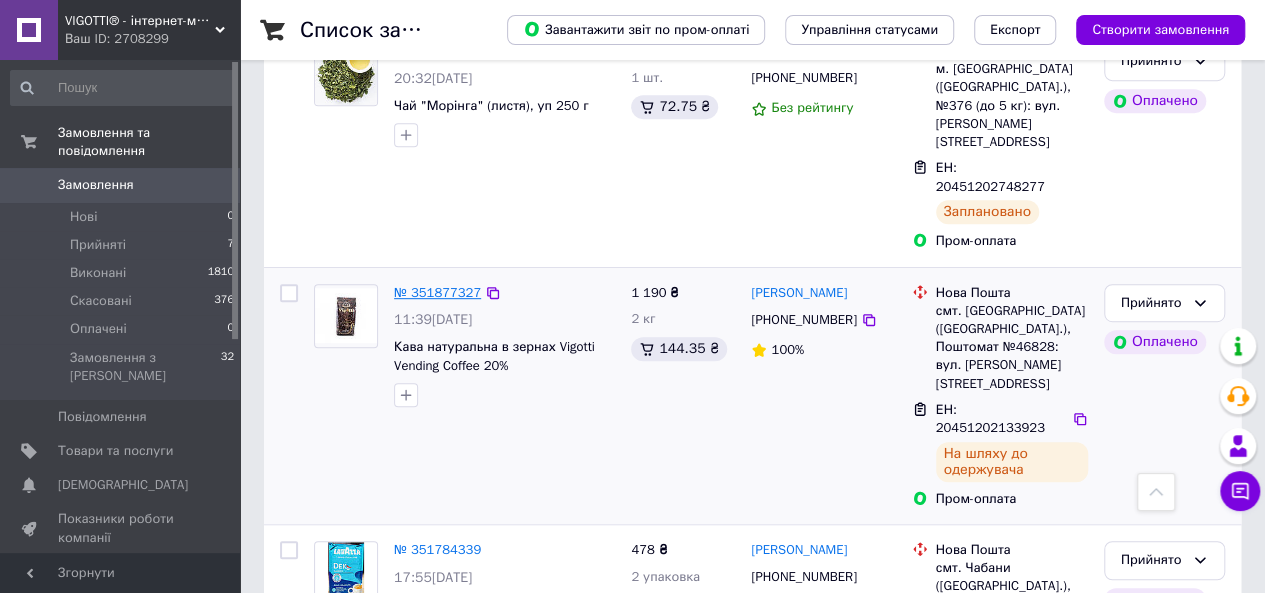 click on "№ 351877327" at bounding box center [437, 292] 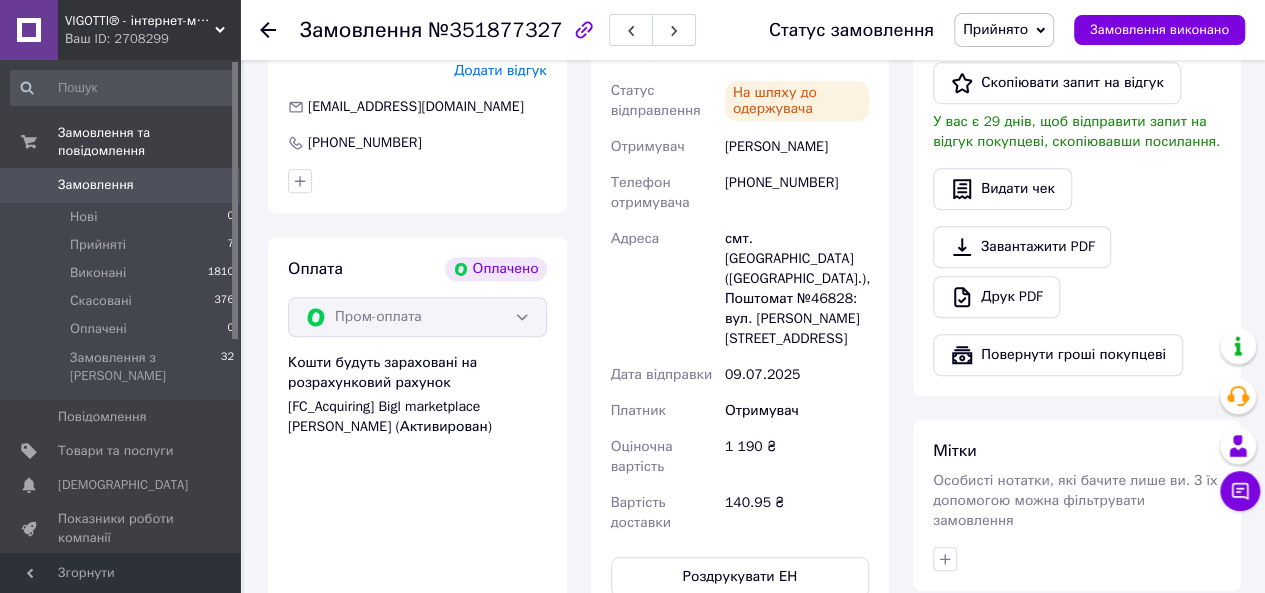 scroll, scrollTop: 813, scrollLeft: 0, axis: vertical 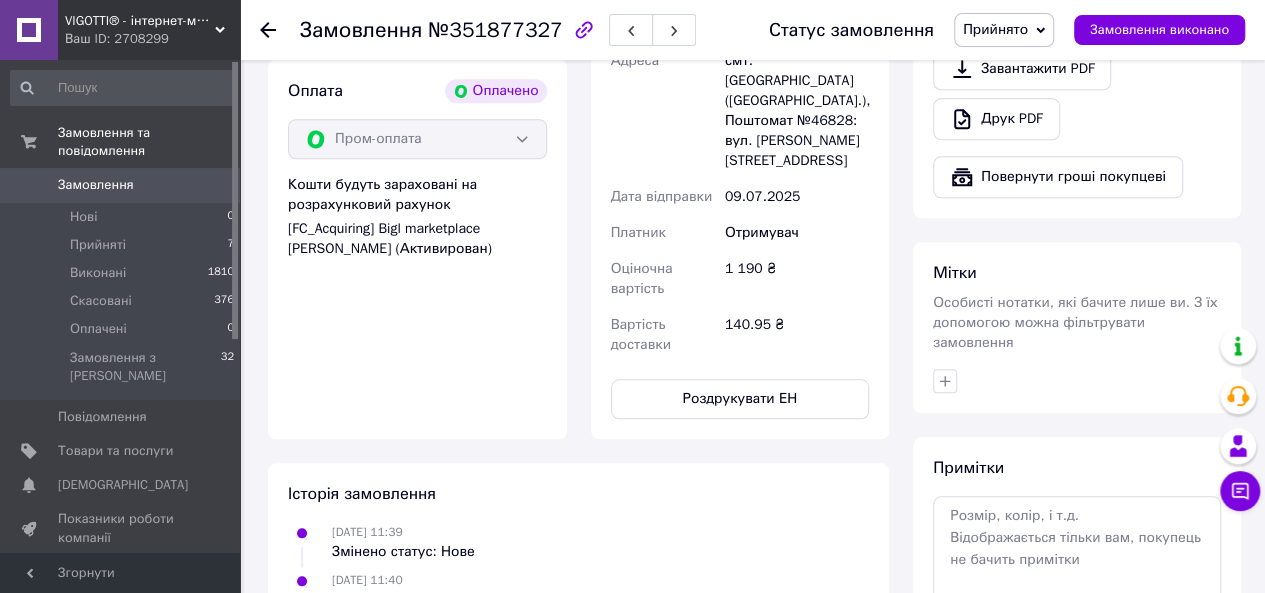 click 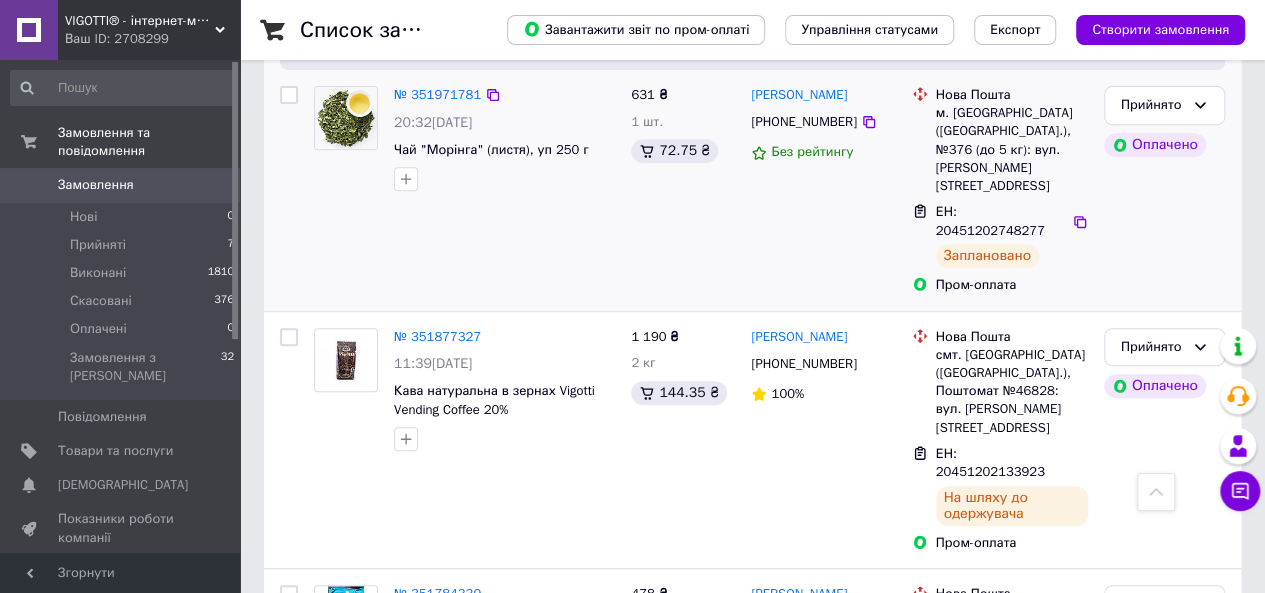 scroll, scrollTop: 400, scrollLeft: 0, axis: vertical 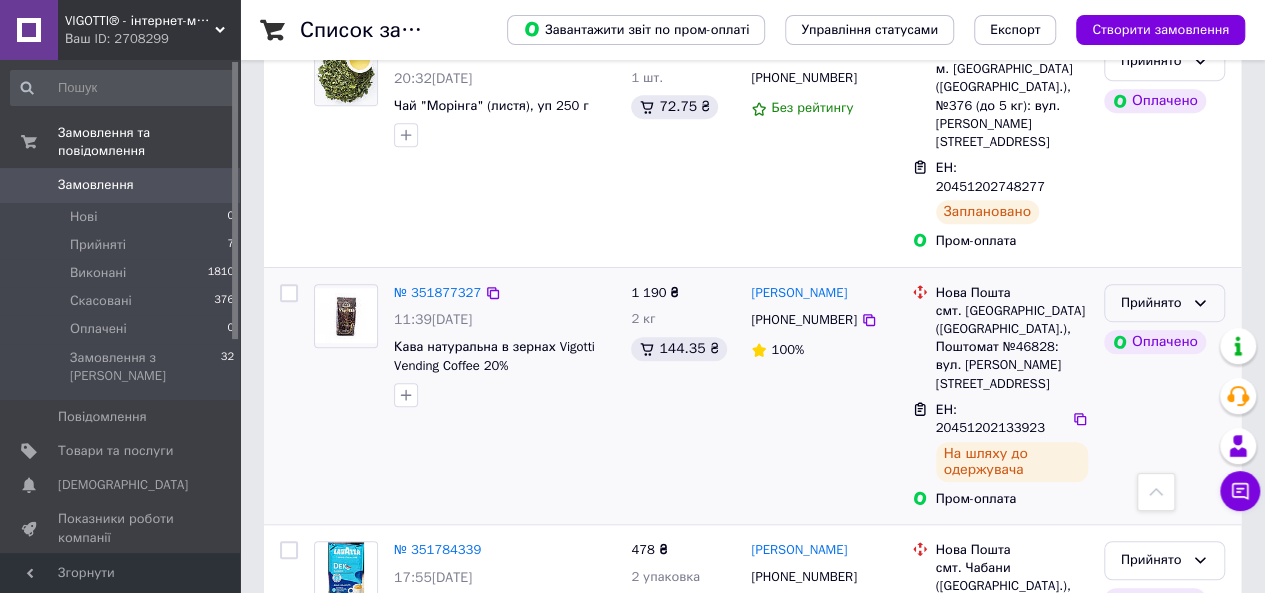 click on "Прийнято" at bounding box center [1164, 303] 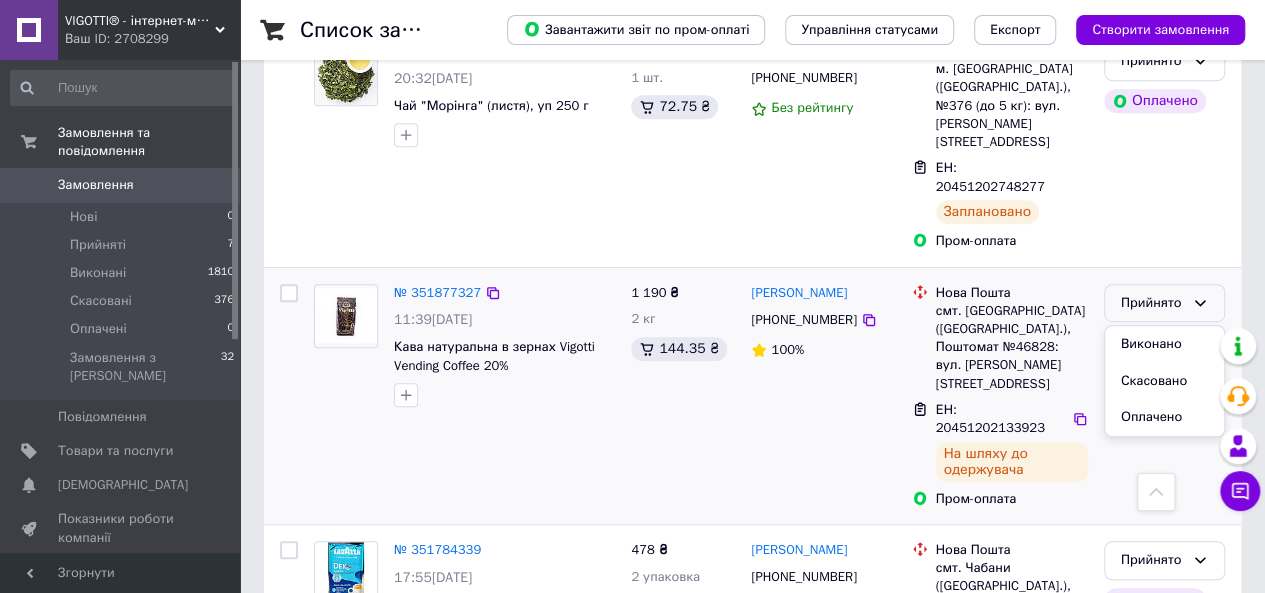 click 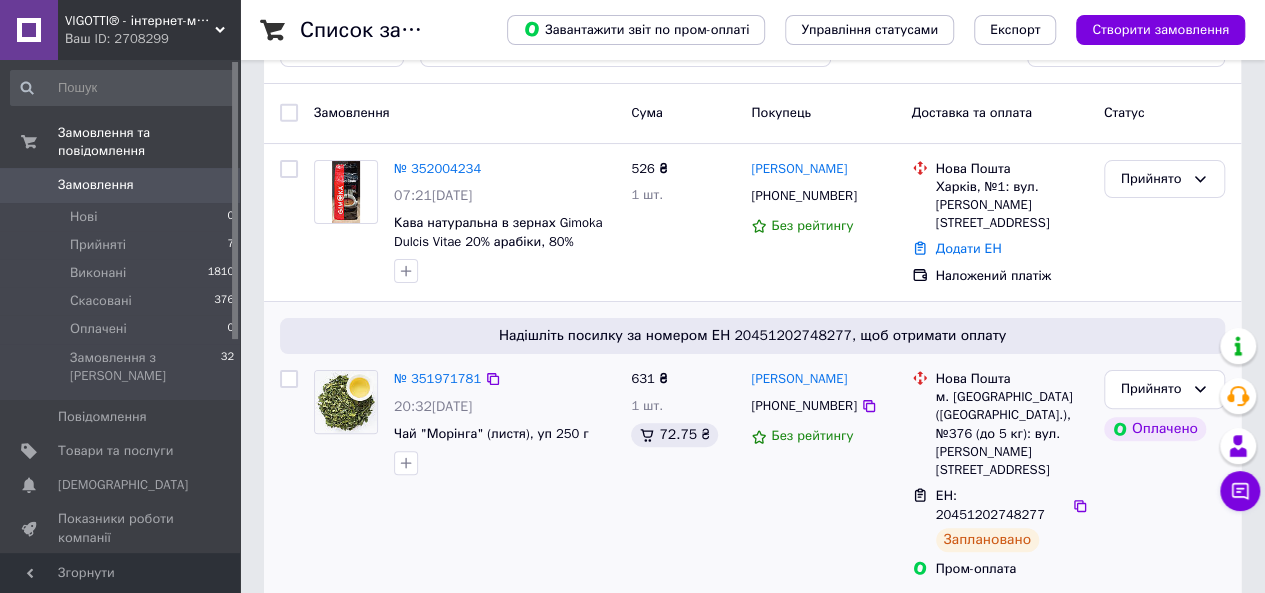 scroll, scrollTop: 100, scrollLeft: 0, axis: vertical 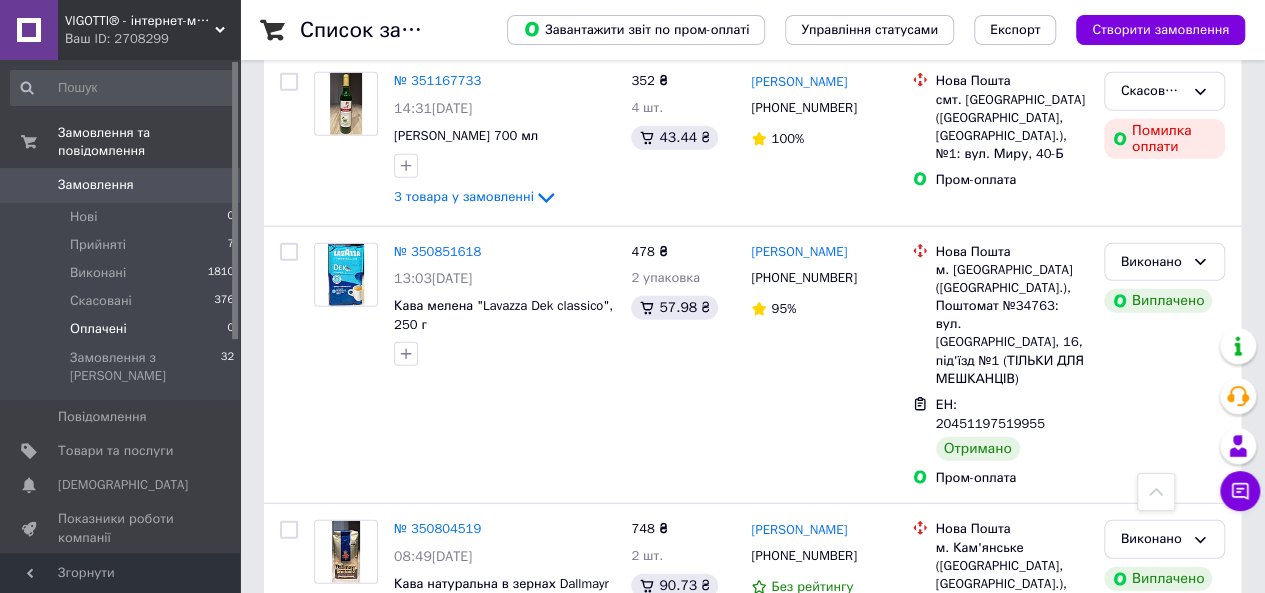 click on "Оплачені 0" at bounding box center [123, 329] 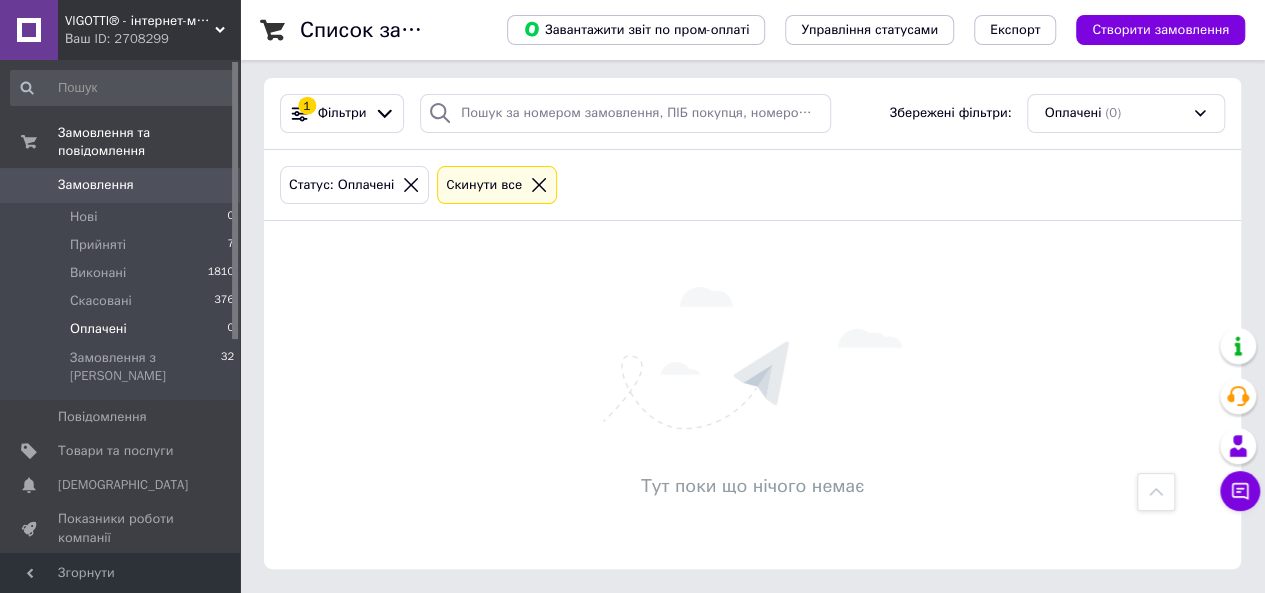 scroll, scrollTop: 0, scrollLeft: 0, axis: both 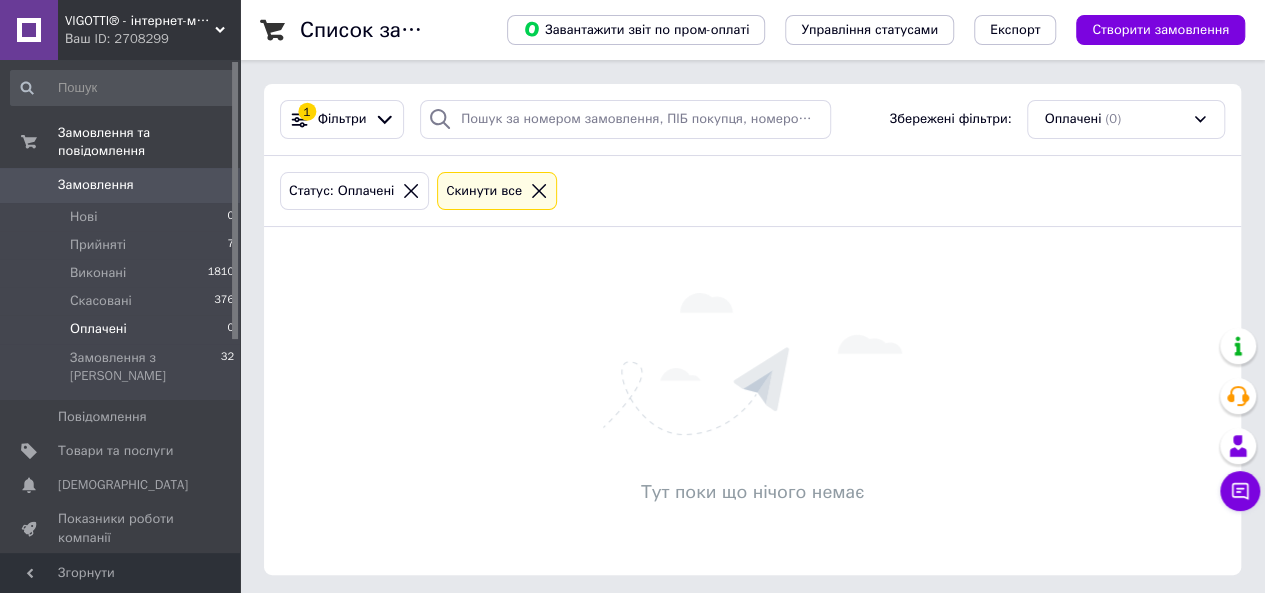 click on "Оплачені" at bounding box center [98, 329] 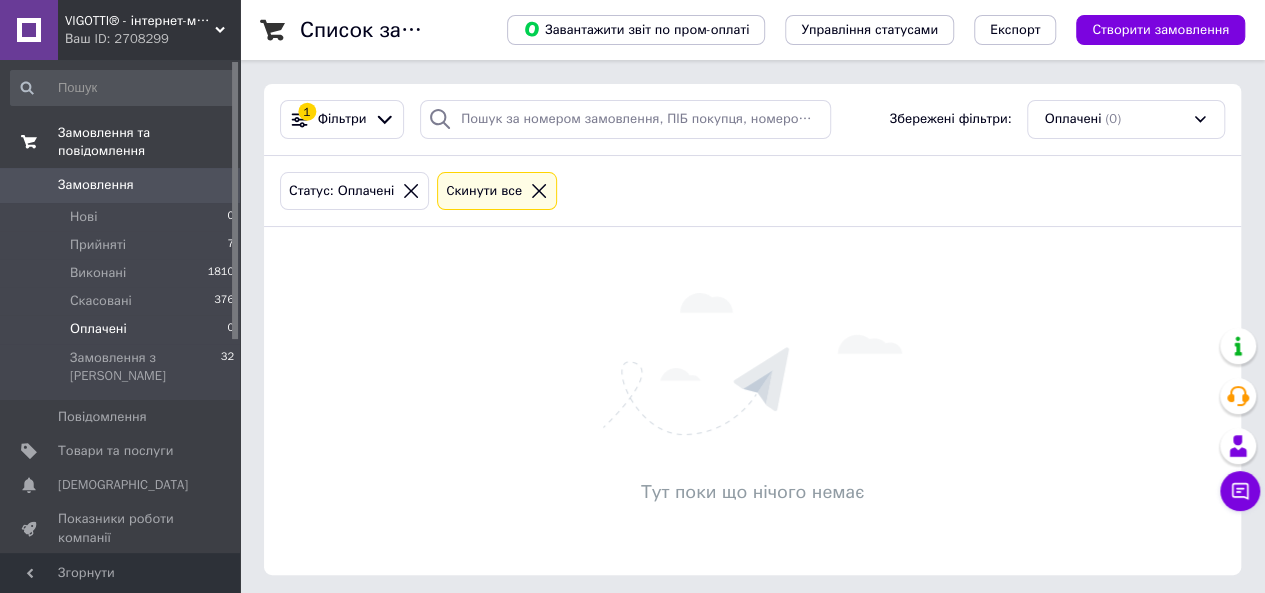 click on "Замовлення та повідомлення" at bounding box center [149, 142] 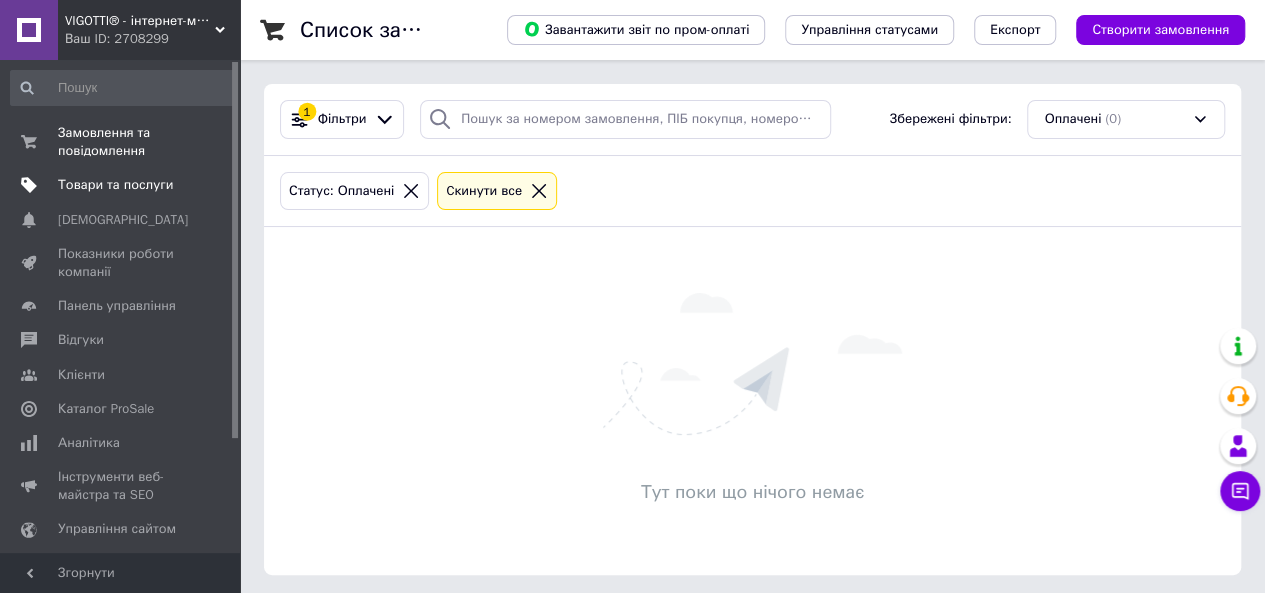 click on "Товари та послуги" at bounding box center (115, 185) 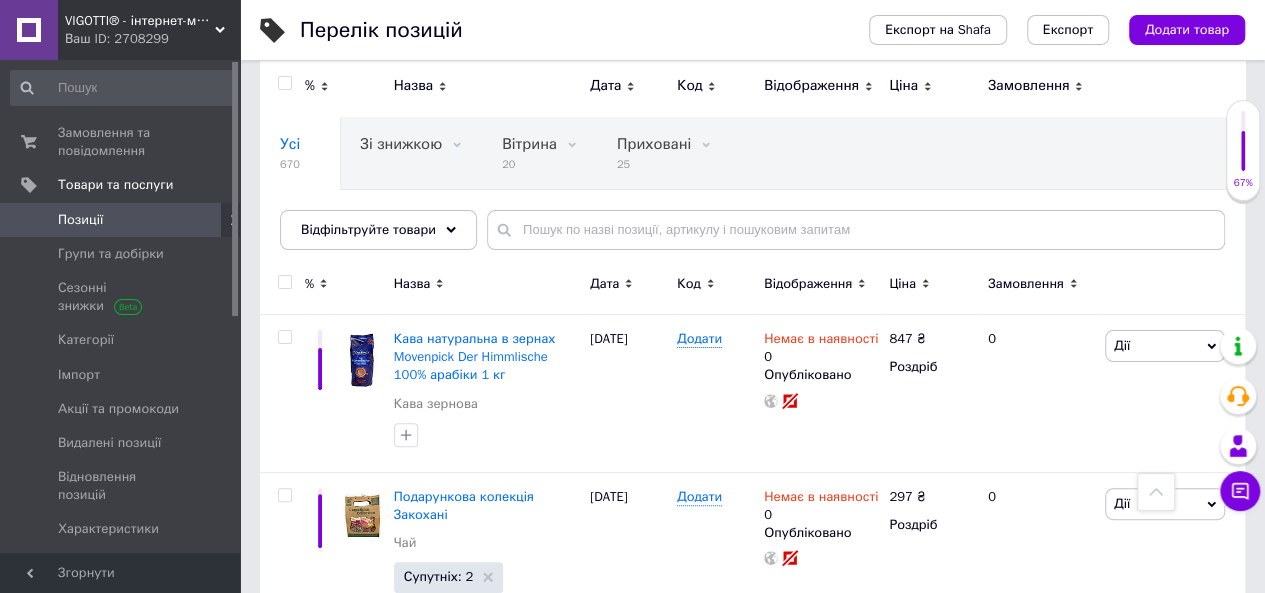 scroll, scrollTop: 0, scrollLeft: 0, axis: both 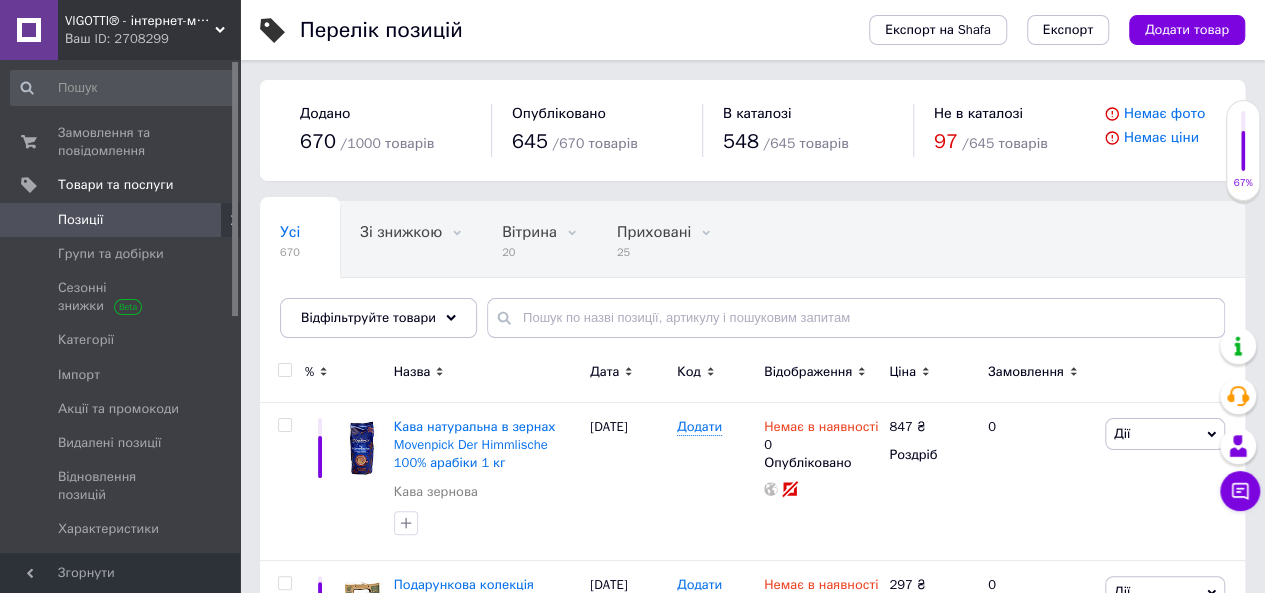 click on "VIGOTTI® - інтернет-магазин" at bounding box center [140, 21] 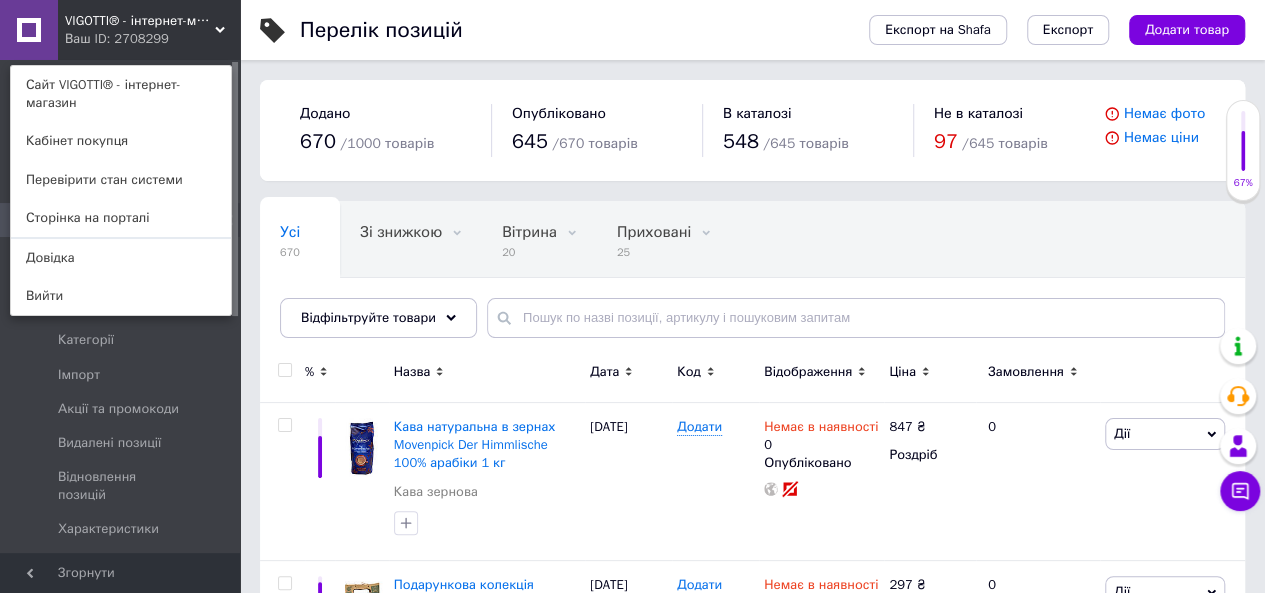 click on "Перелік позицій" at bounding box center (564, 30) 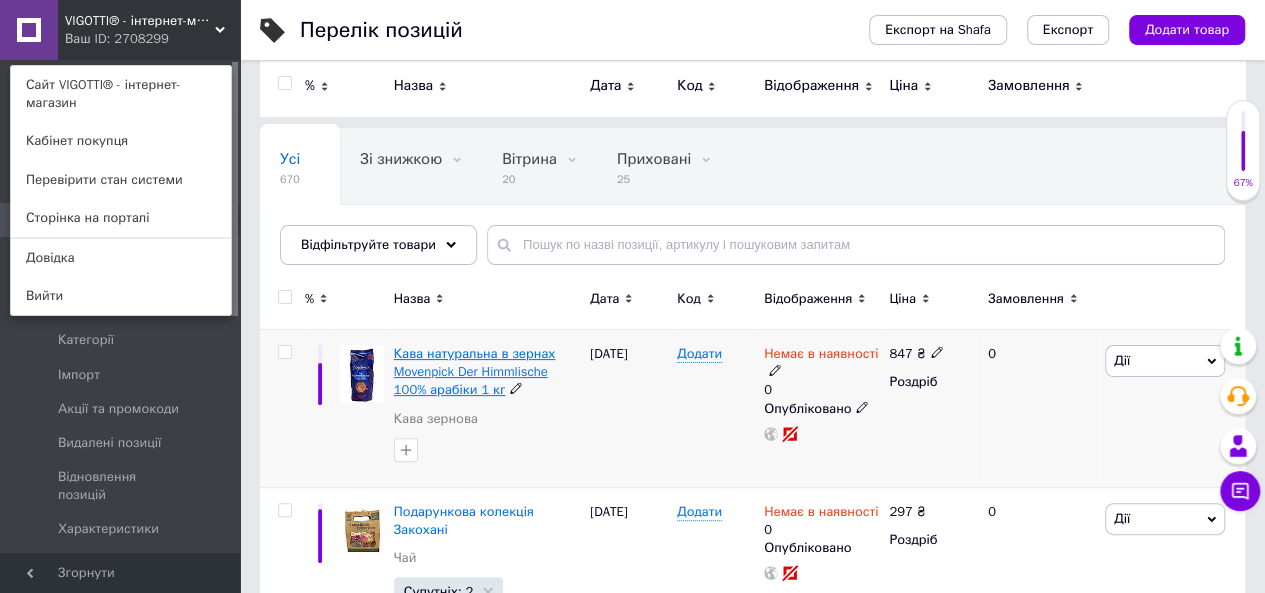 scroll, scrollTop: 0, scrollLeft: 0, axis: both 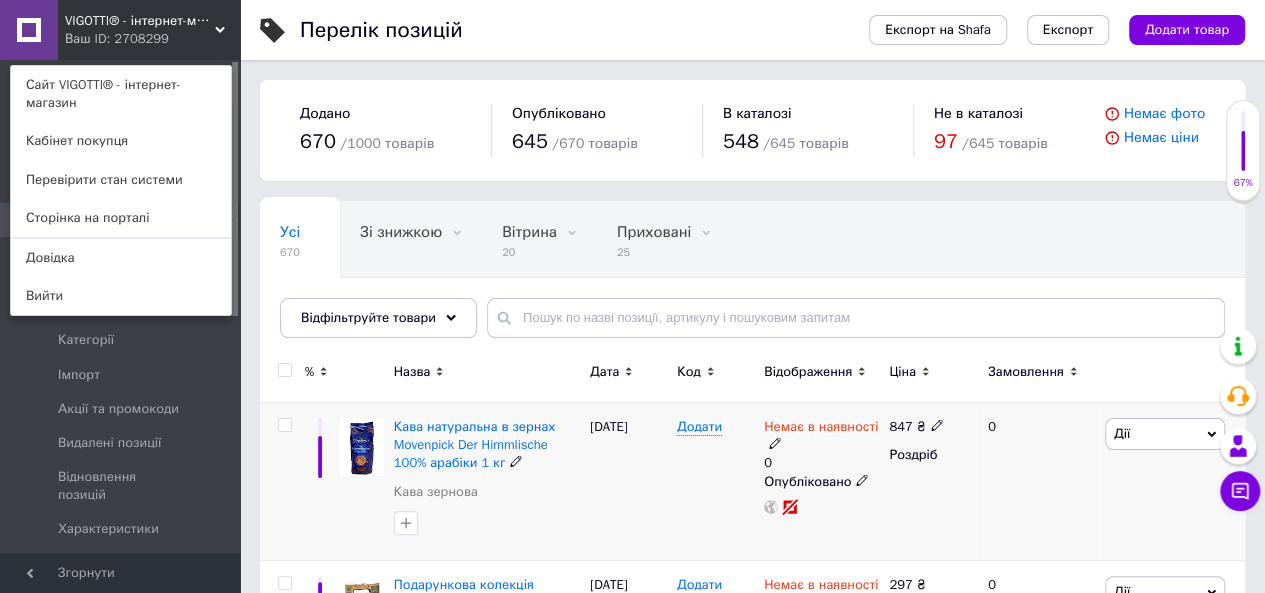 click at bounding box center [282, 482] 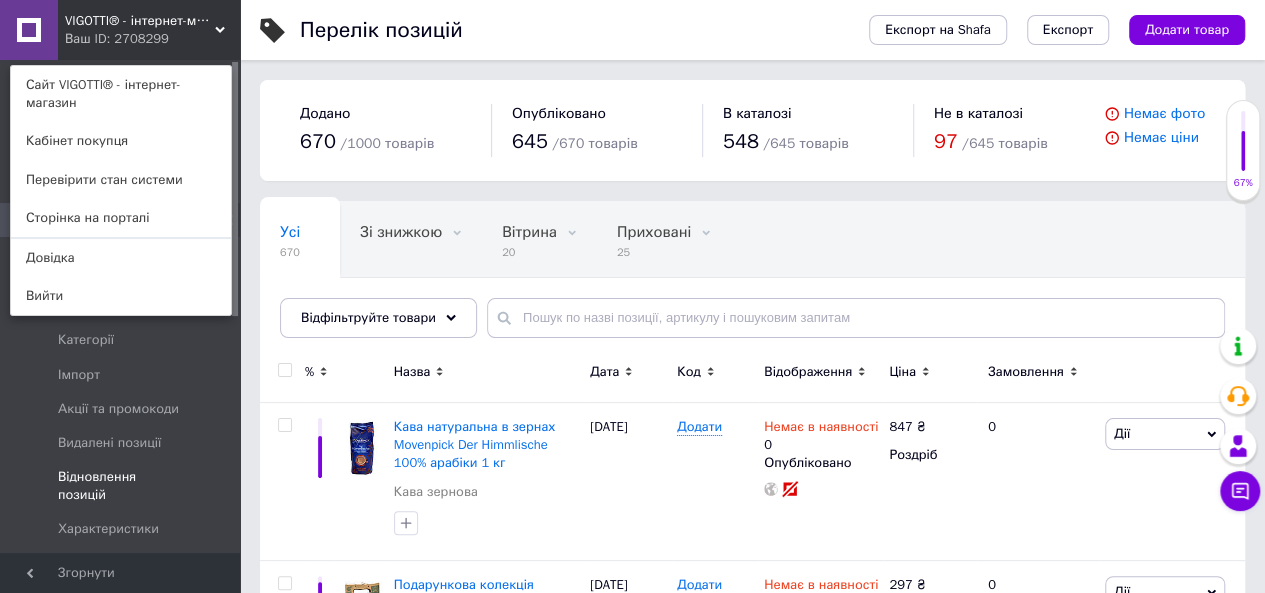 click at bounding box center (212, 486) 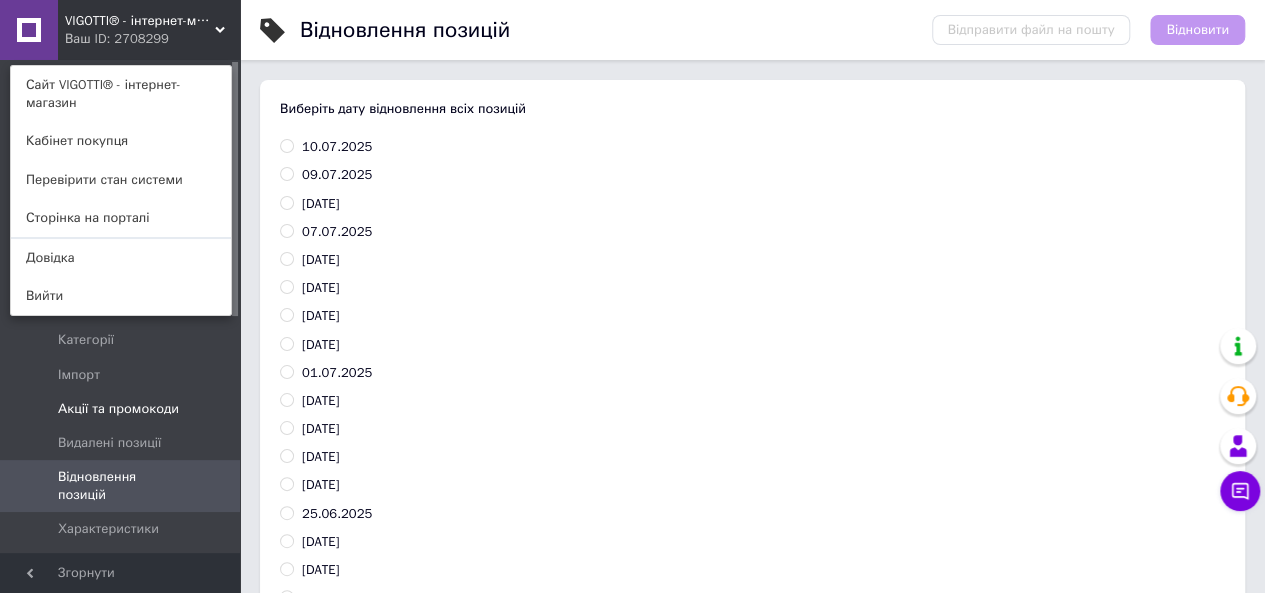click on "Акції та промокоди" at bounding box center [121, 409] 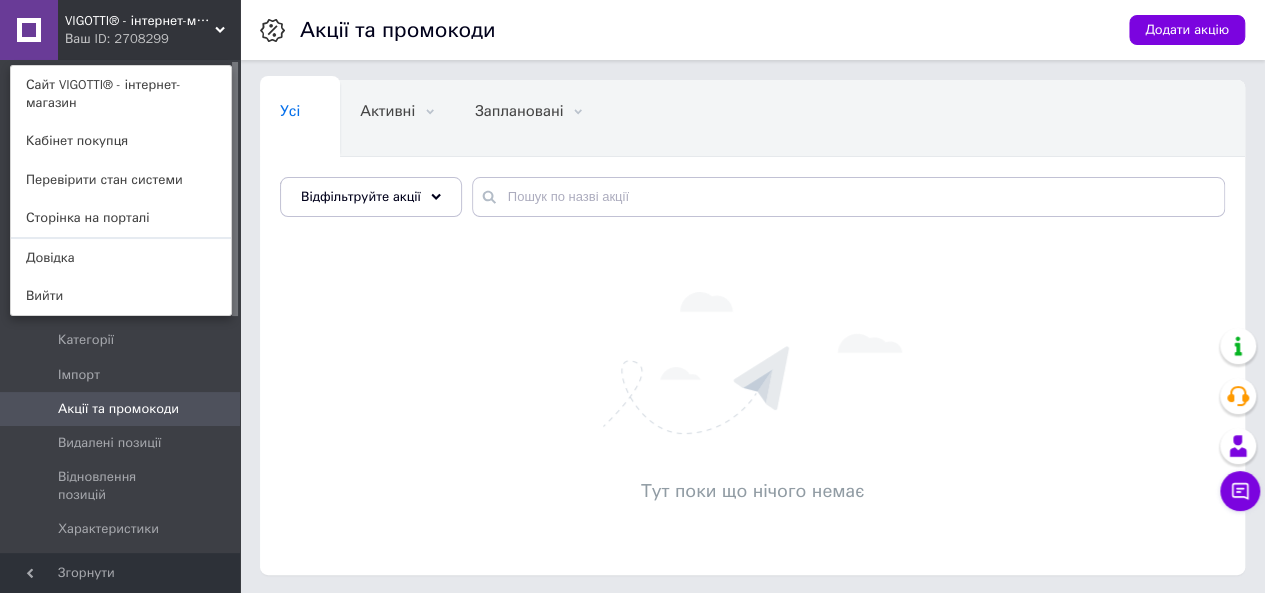 click on "Тут поки що нічого немає" at bounding box center (752, 401) 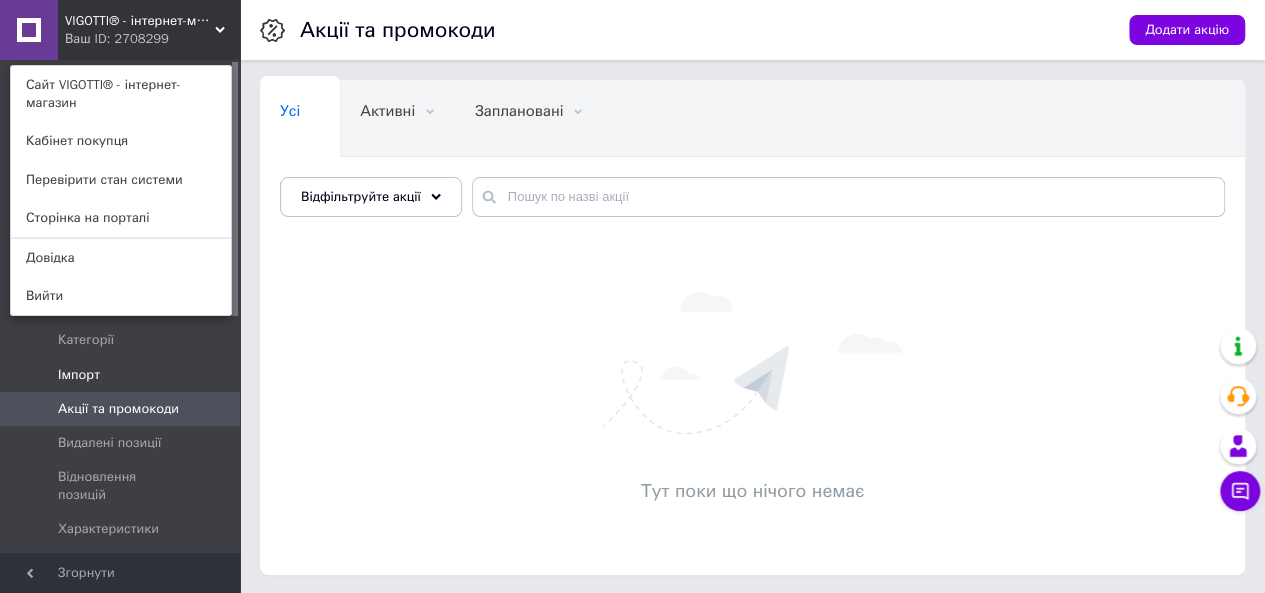 click on "Імпорт" at bounding box center [123, 375] 